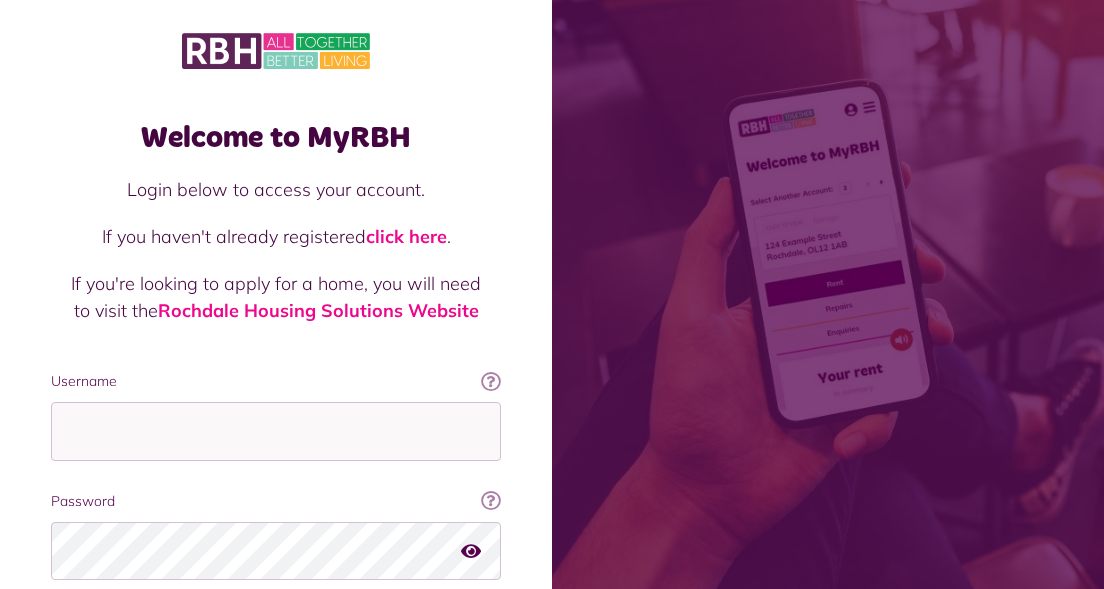 scroll, scrollTop: 0, scrollLeft: 0, axis: both 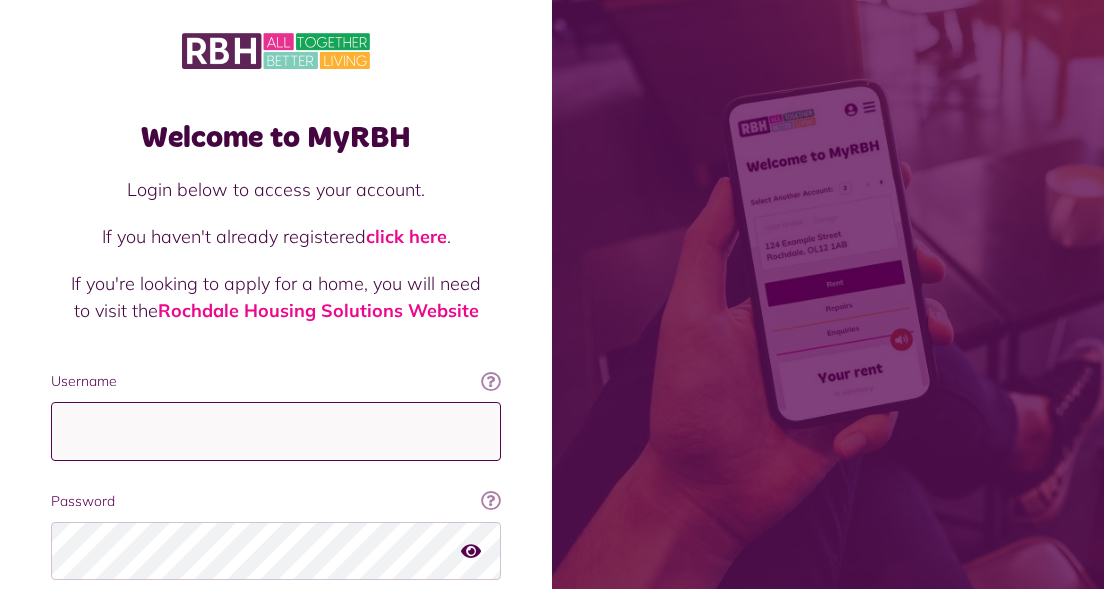 type on "**********" 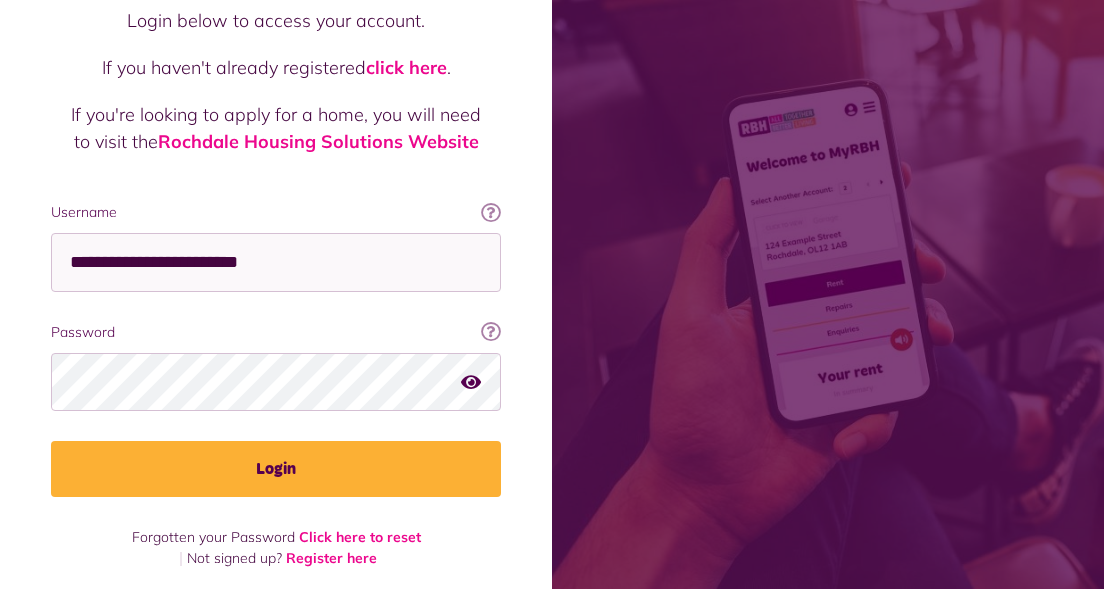 scroll, scrollTop: 179, scrollLeft: 0, axis: vertical 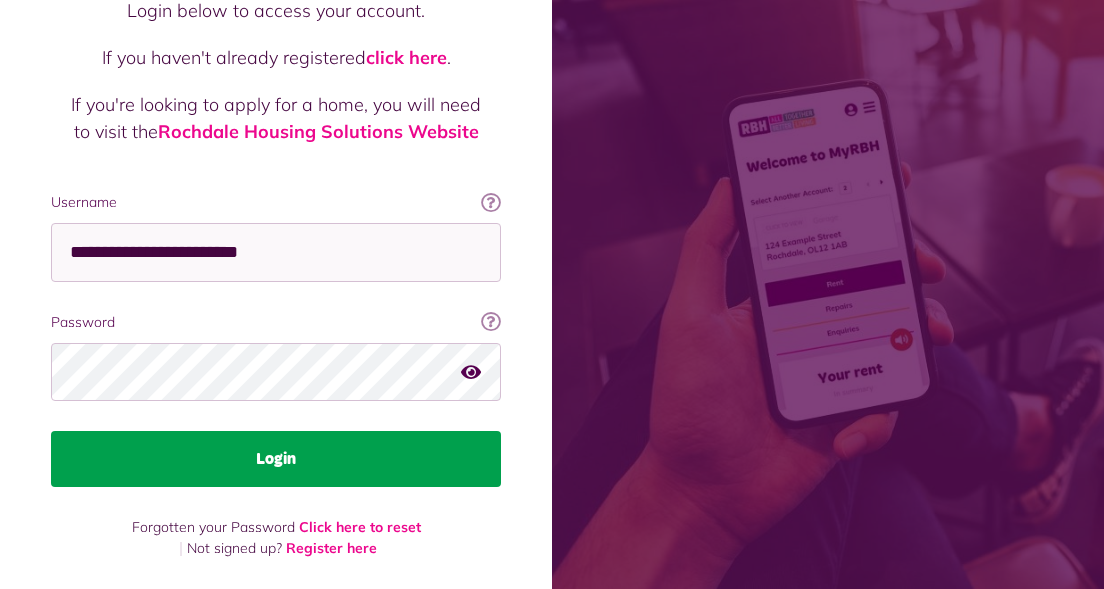 click on "Login" at bounding box center (276, 459) 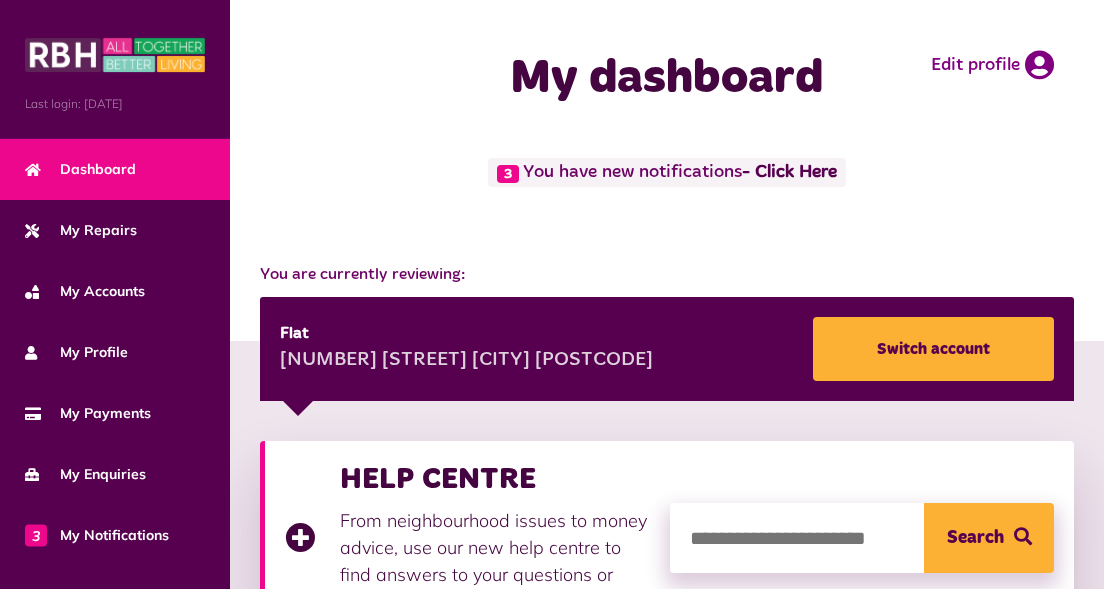 scroll, scrollTop: 0, scrollLeft: 0, axis: both 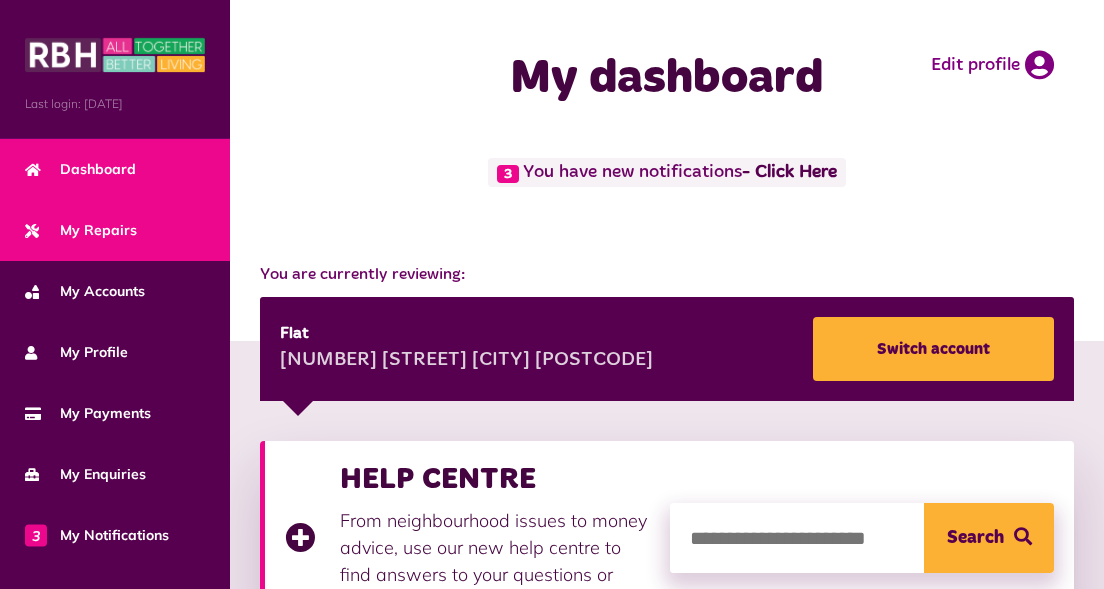click on "My Repairs" at bounding box center [81, 230] 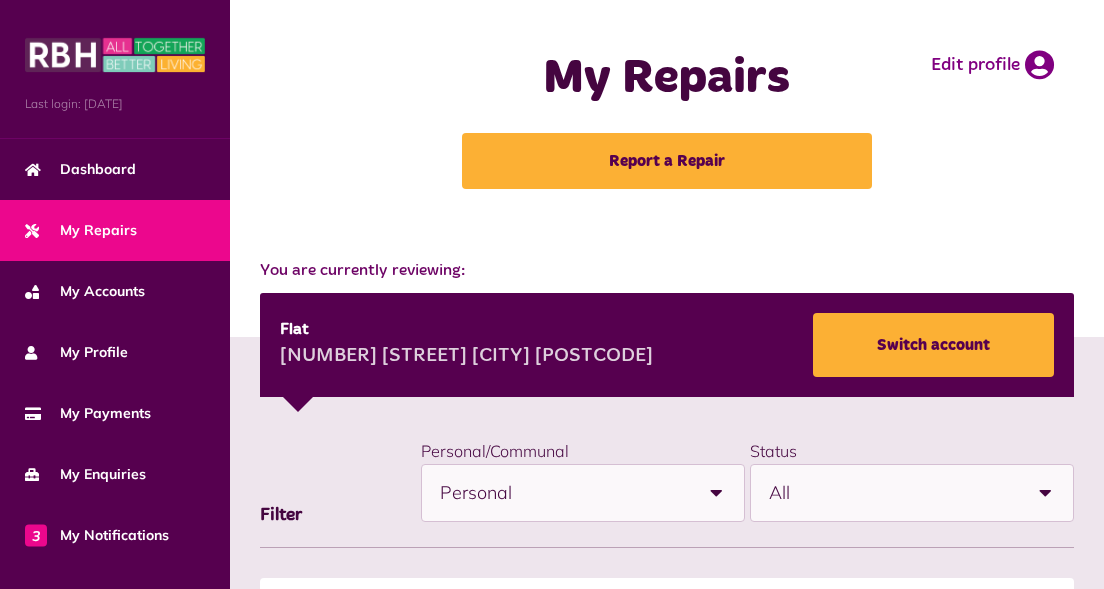 scroll, scrollTop: 0, scrollLeft: 0, axis: both 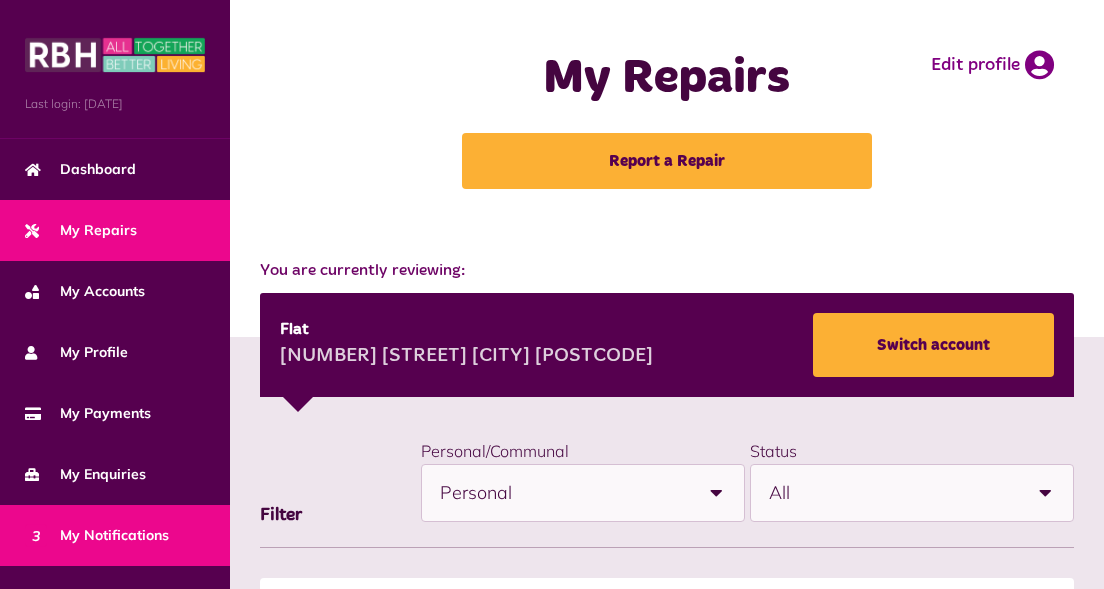 click on "3  My Notifications" at bounding box center [115, 535] 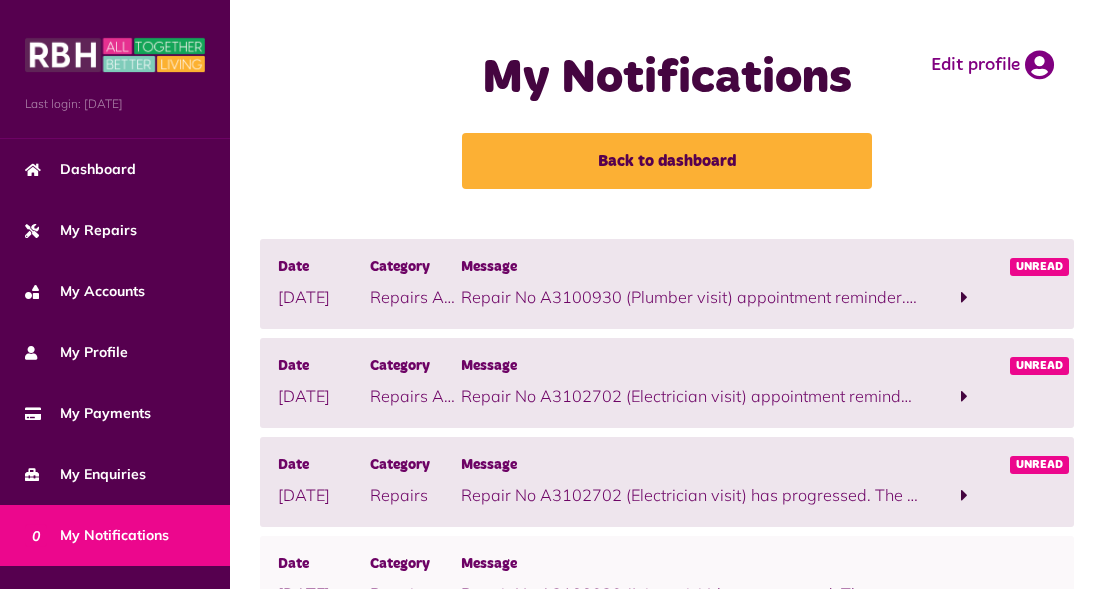 scroll, scrollTop: 0, scrollLeft: 0, axis: both 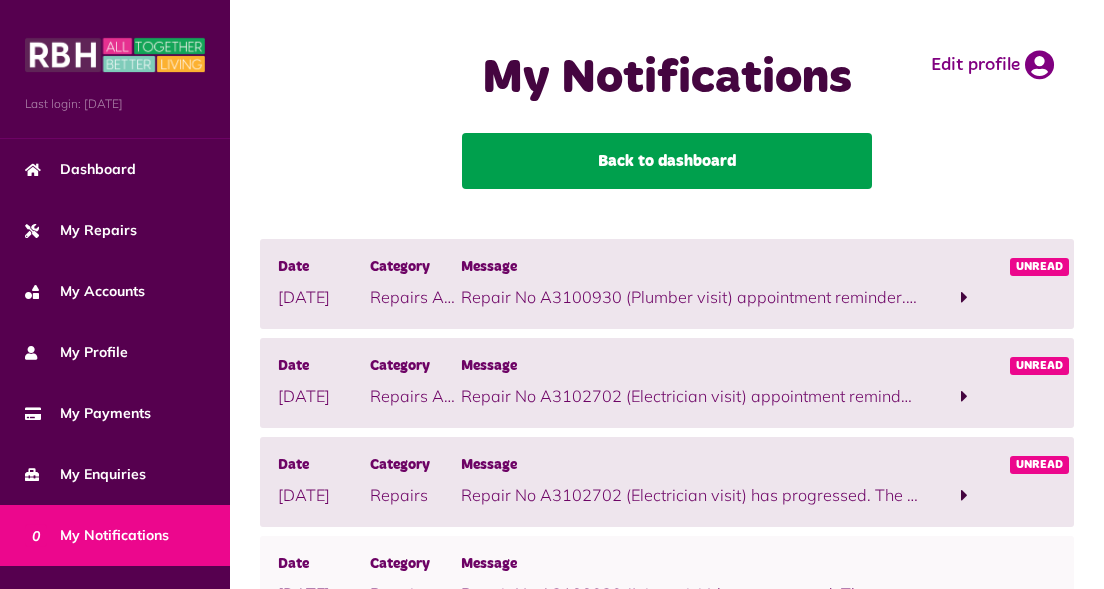 click on "Back to dashboard" at bounding box center [667, 161] 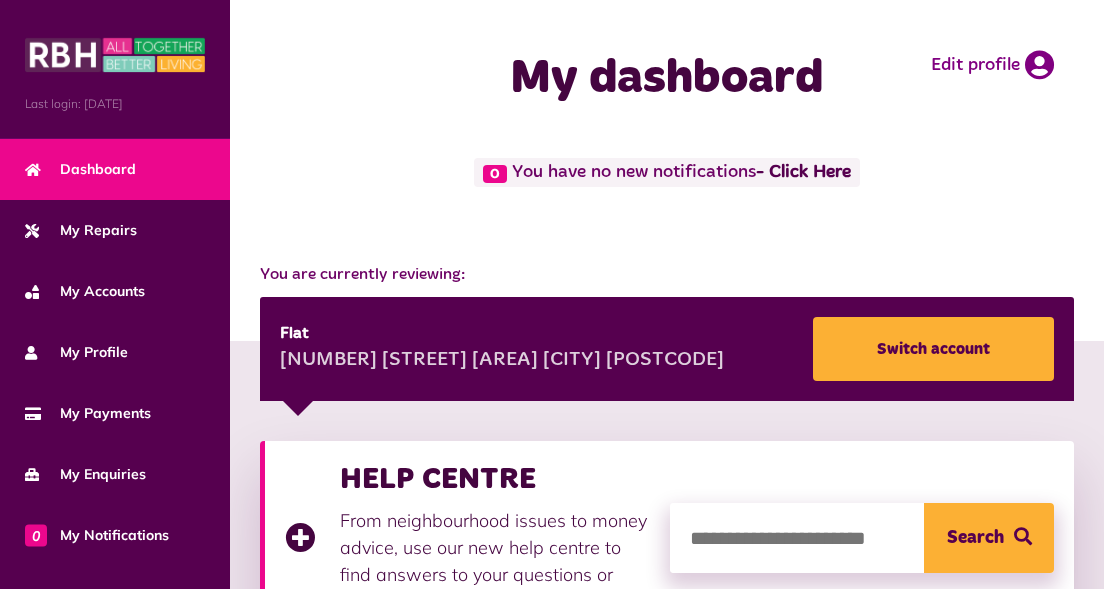 scroll, scrollTop: 0, scrollLeft: 0, axis: both 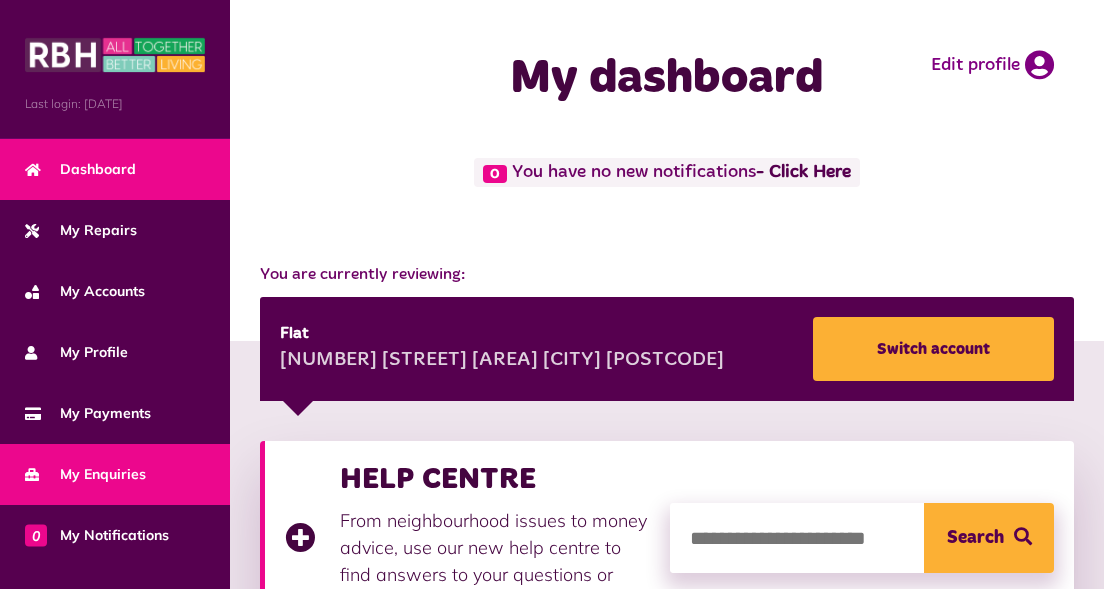 click on "My Enquiries" at bounding box center [115, 474] 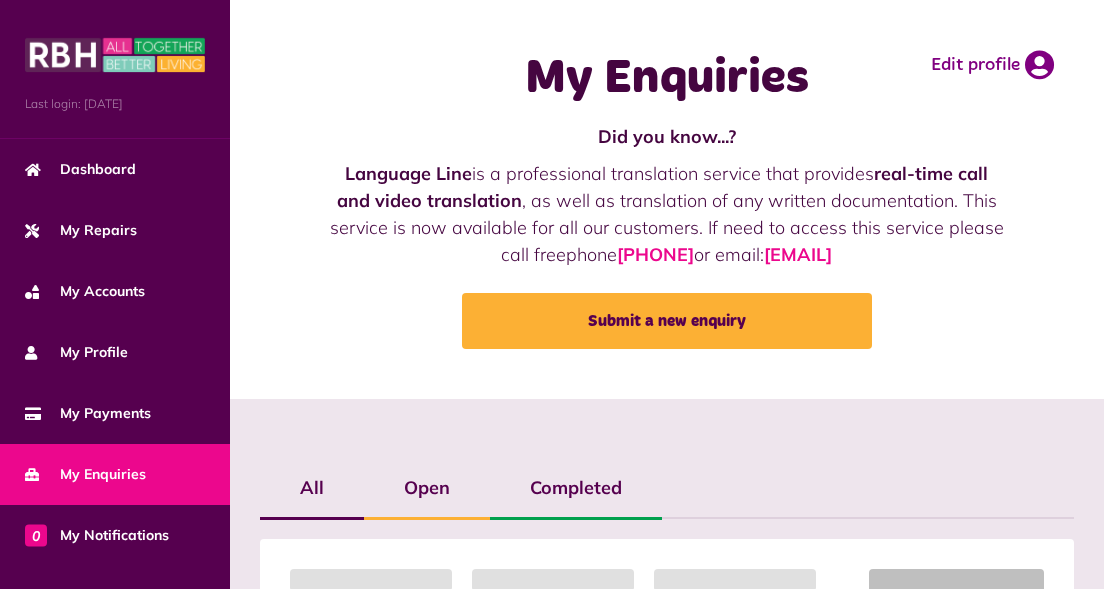scroll, scrollTop: 0, scrollLeft: 0, axis: both 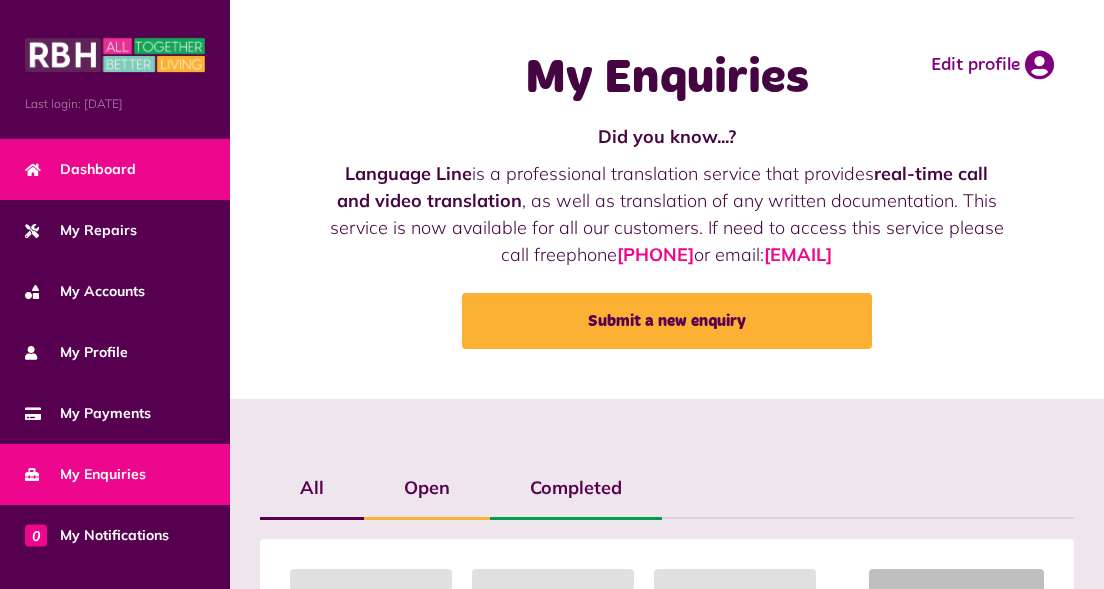 click on "Dashboard" at bounding box center [80, 169] 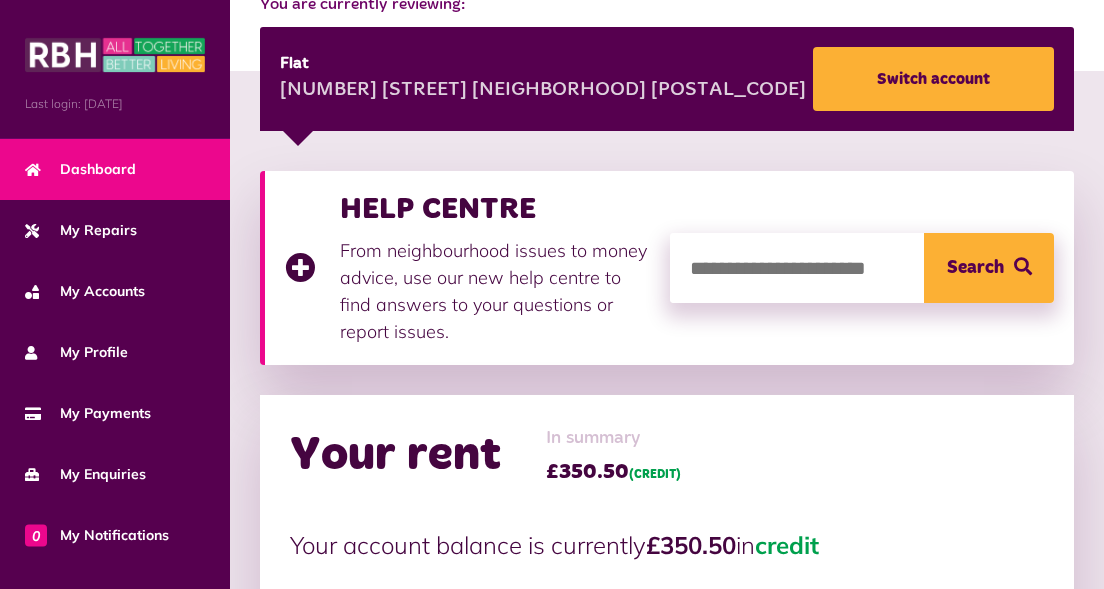 scroll, scrollTop: 280, scrollLeft: 0, axis: vertical 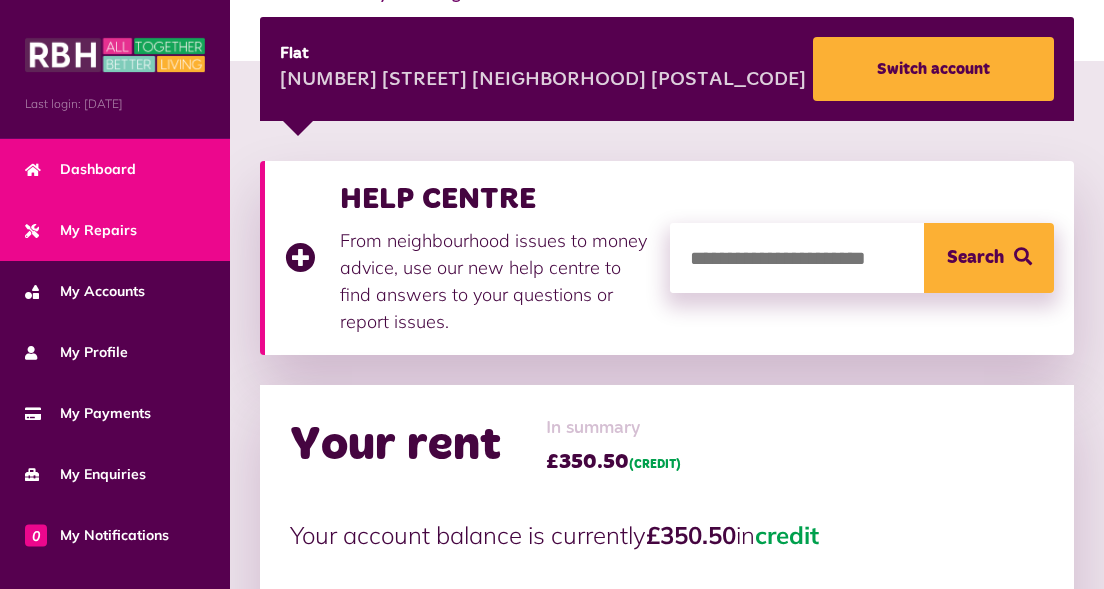 click on "My Repairs" at bounding box center [115, 230] 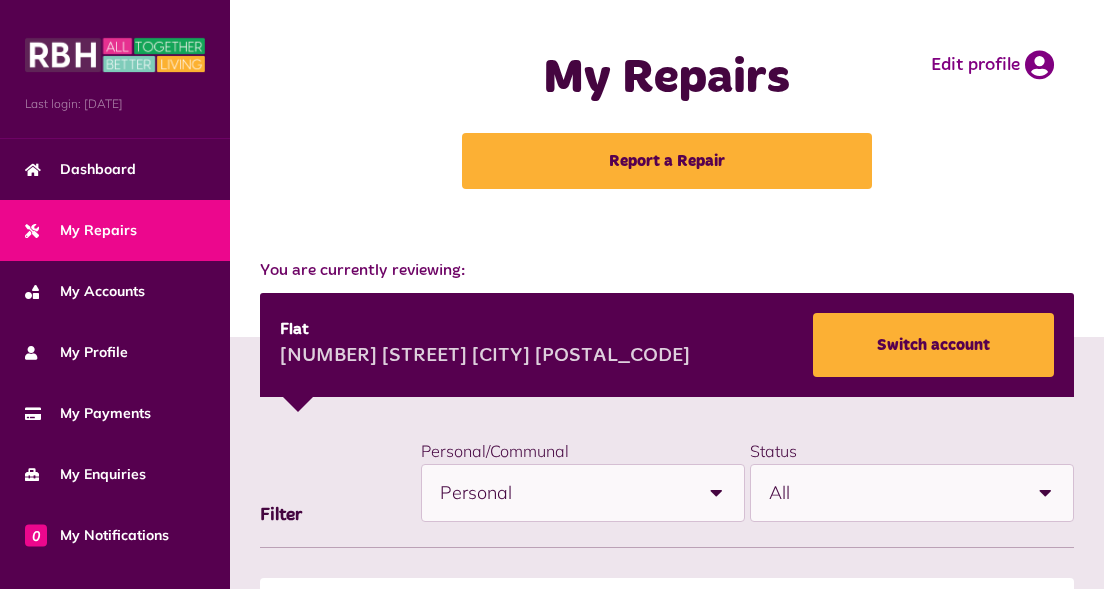 scroll, scrollTop: 0, scrollLeft: 0, axis: both 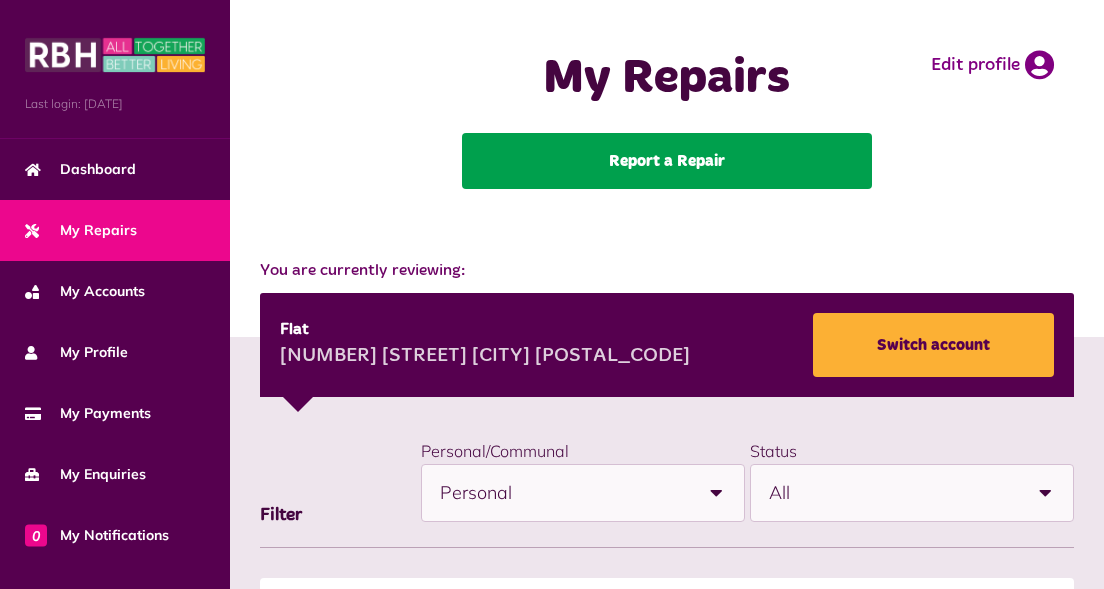 click on "Report a Repair" at bounding box center [667, 161] 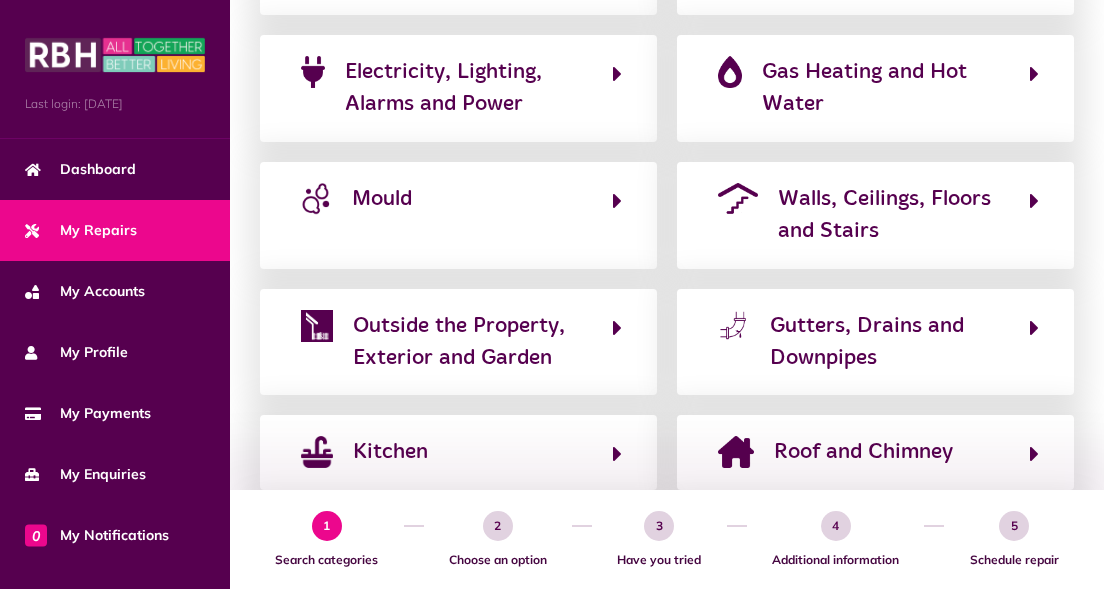 scroll, scrollTop: 520, scrollLeft: 0, axis: vertical 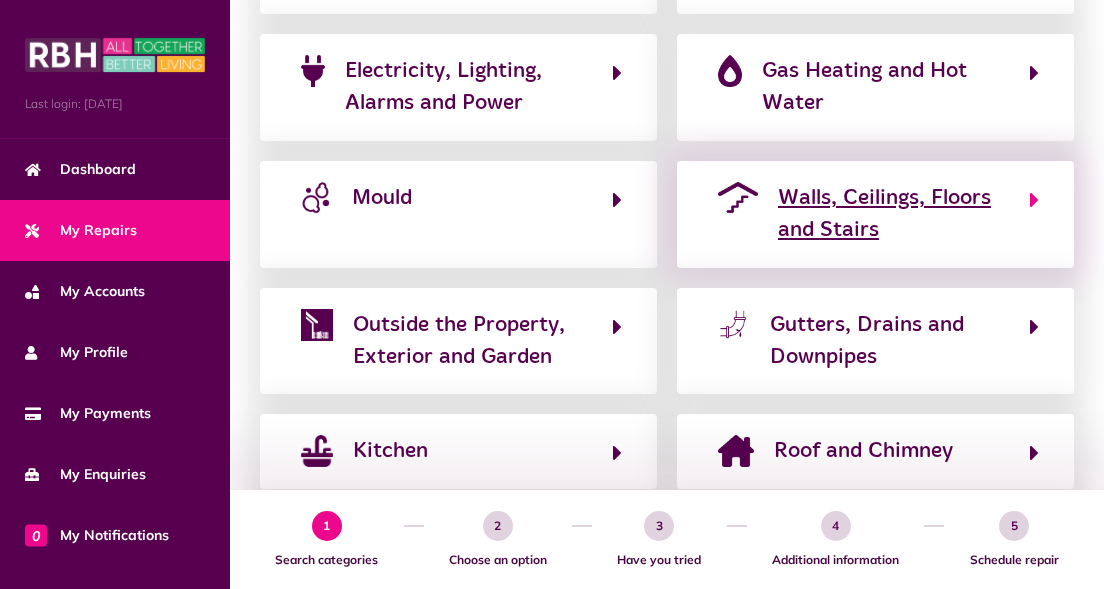 click on "Walls, Ceilings, Floors and Stairs" 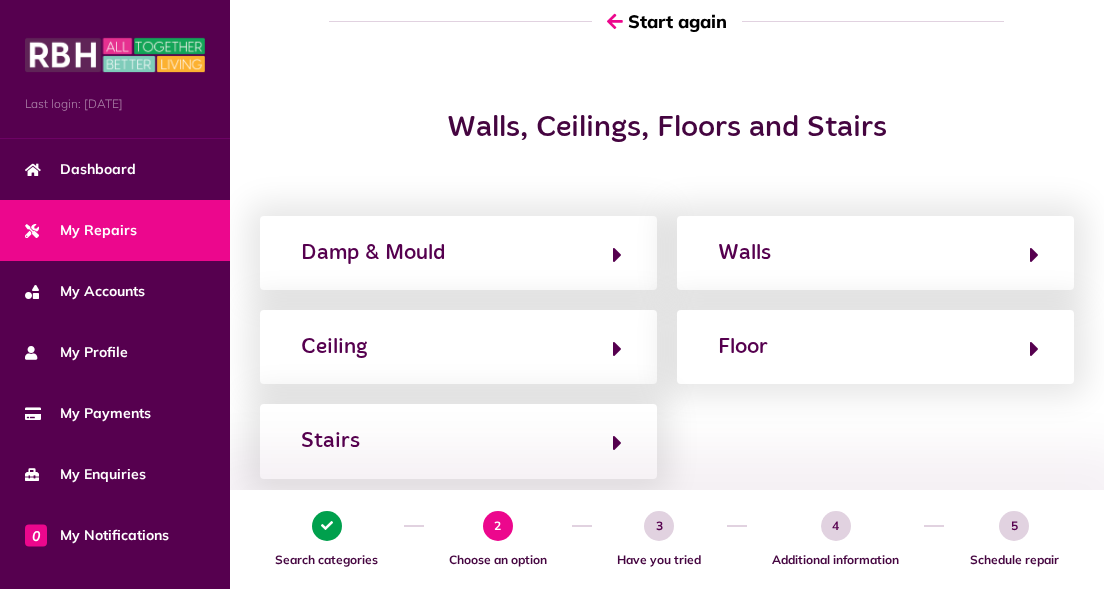 scroll, scrollTop: 200, scrollLeft: 0, axis: vertical 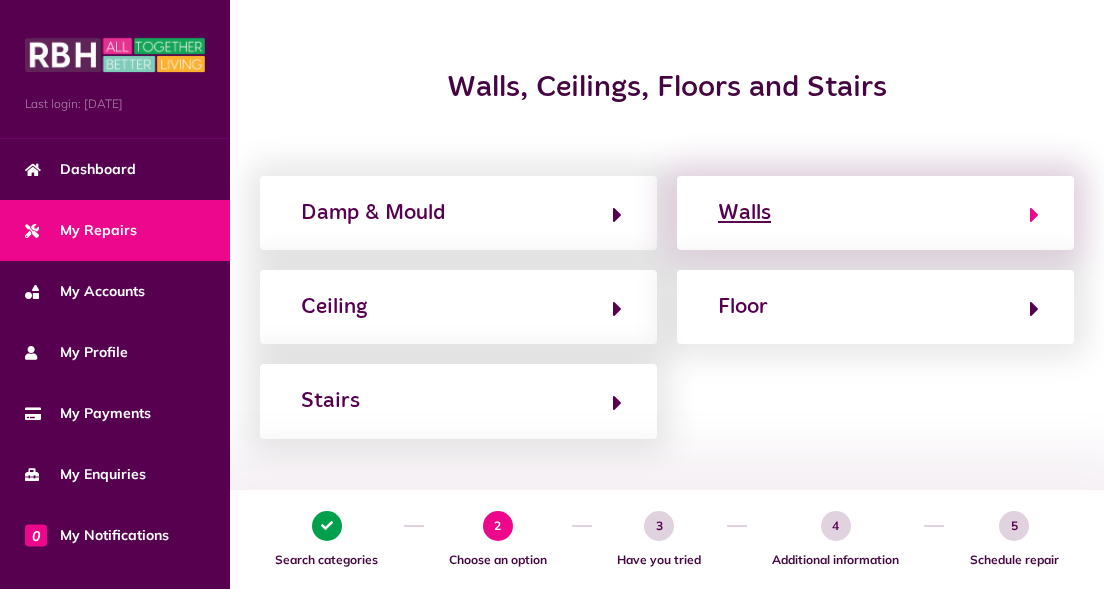 click on "Walls" 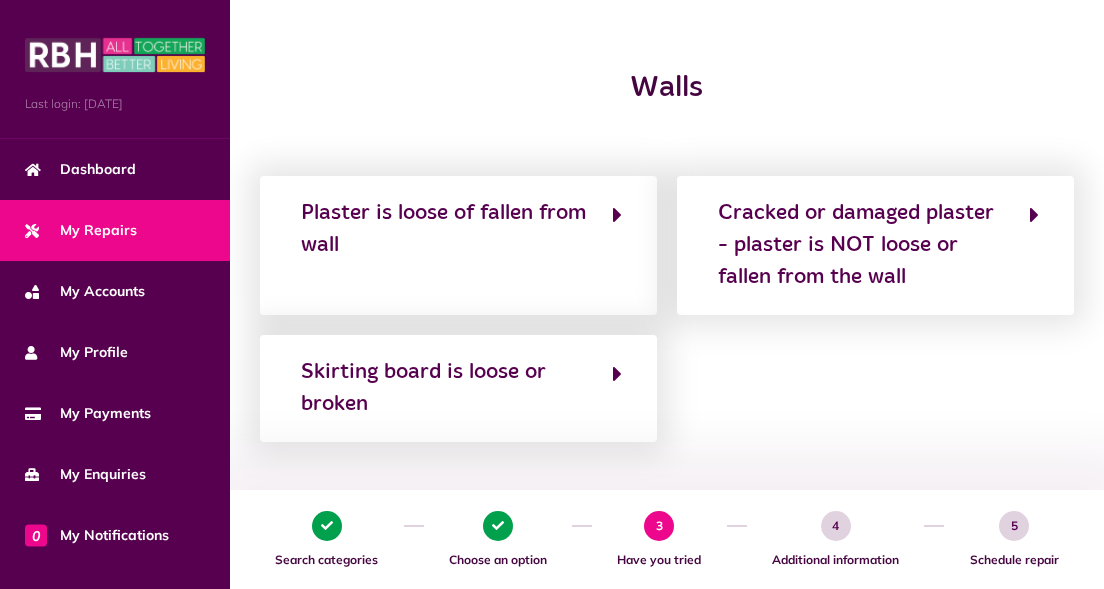 scroll, scrollTop: 240, scrollLeft: 0, axis: vertical 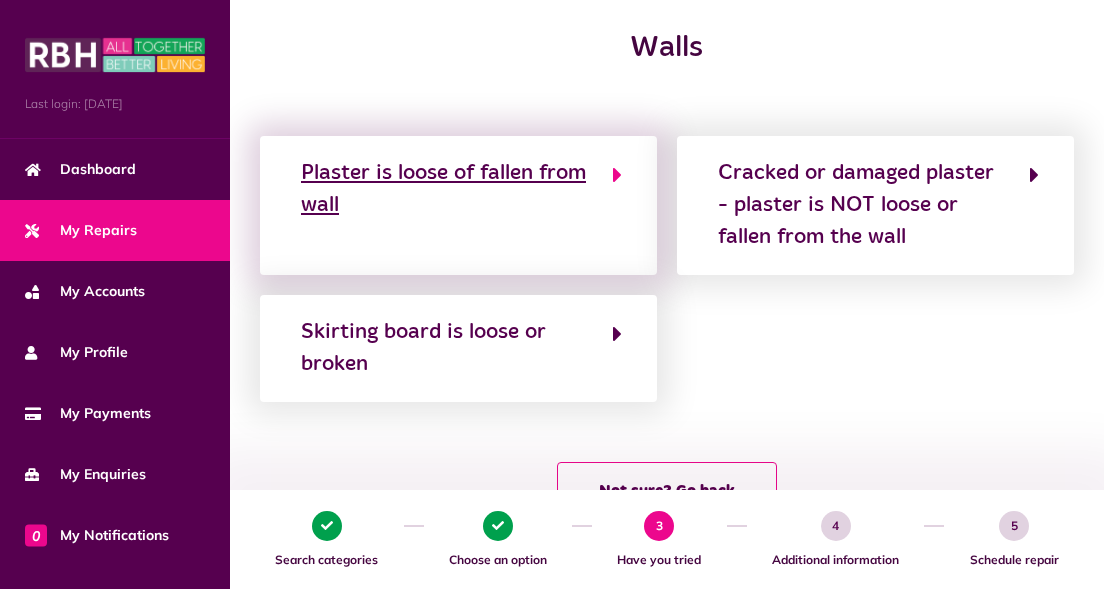 click on "Plaster is loose of fallen from wall" 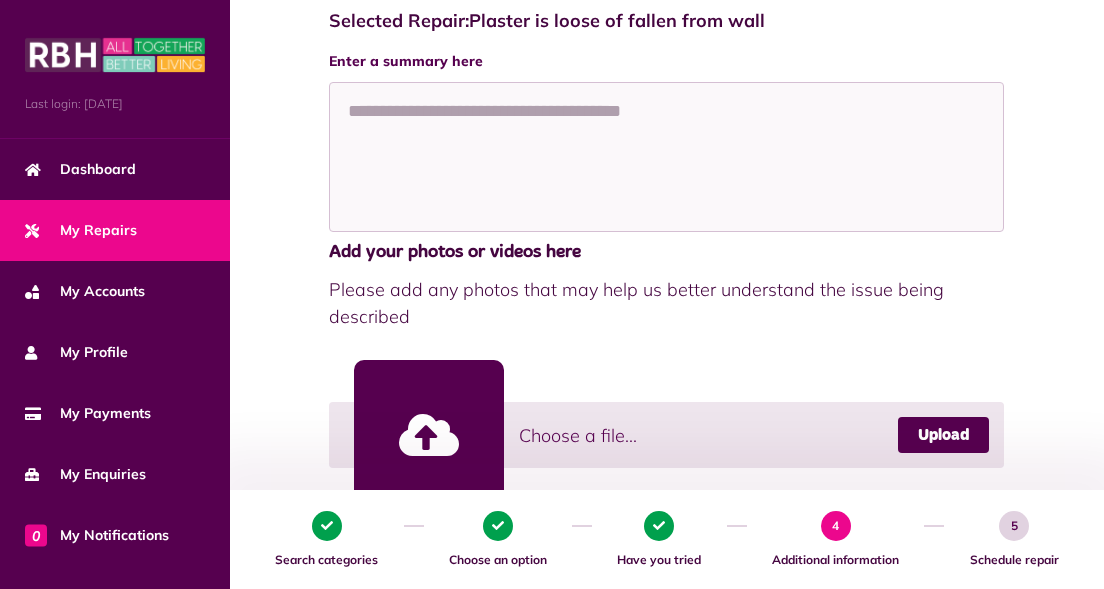scroll, scrollTop: 320, scrollLeft: 0, axis: vertical 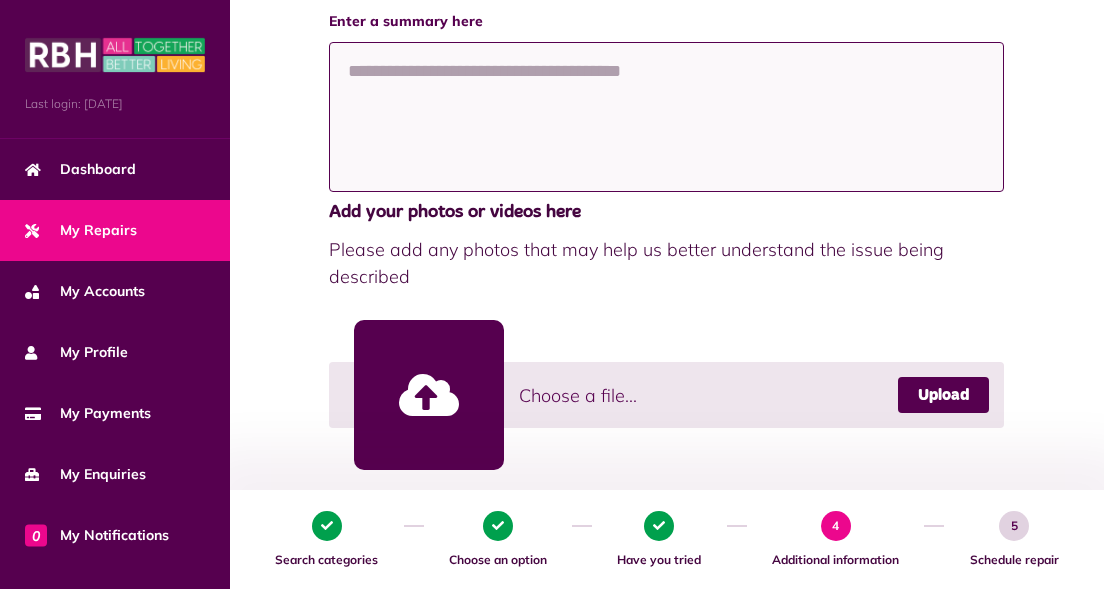 click 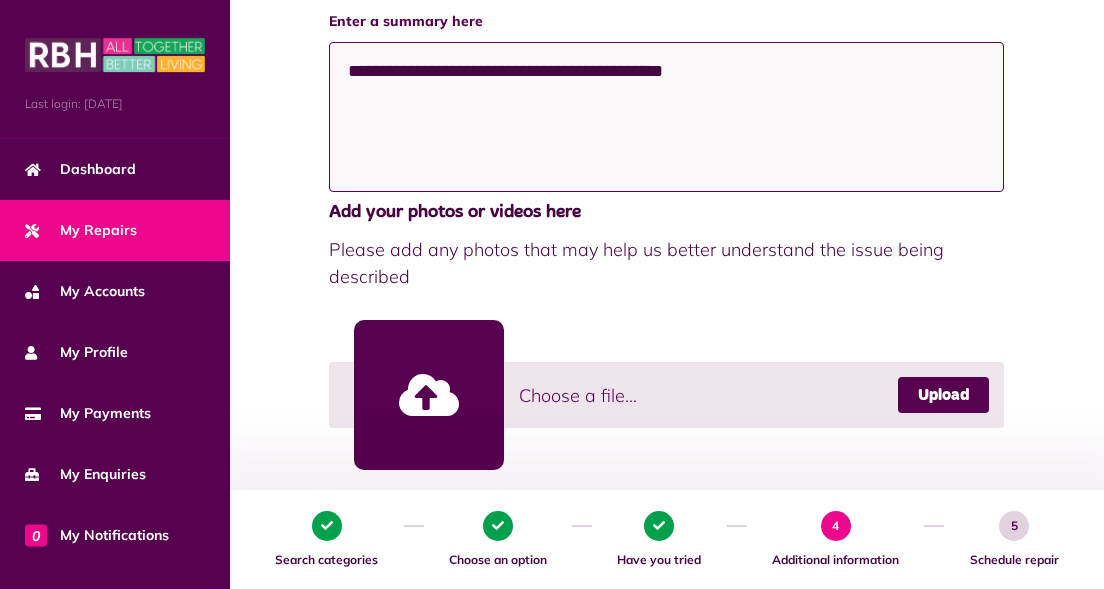 type on "**********" 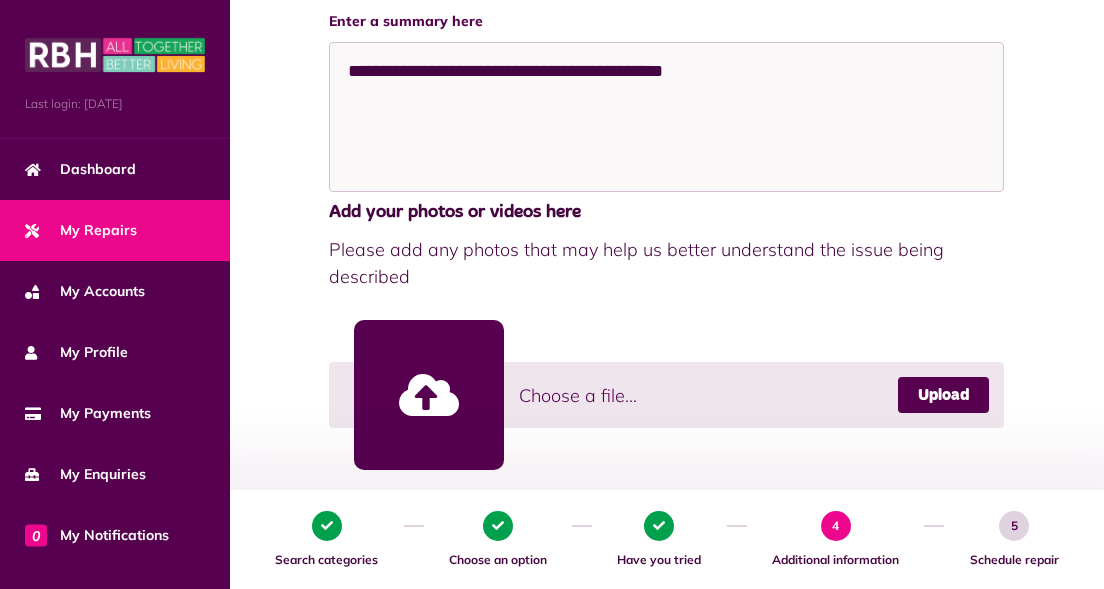 click on "Add your photos or videos here
Please add any photos that may help us better understand the issue being described
0.0  / 15mb used
Choose a file...
Upload
Remove file
Are you sure you want to remove this file?
Go back
Remove file" 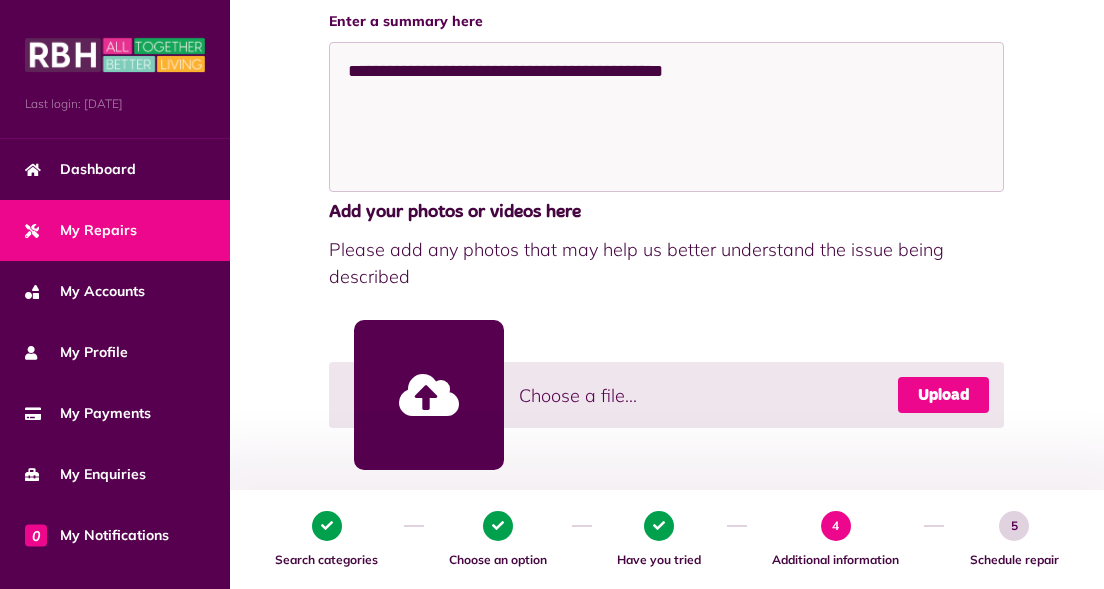 click on "Upload" 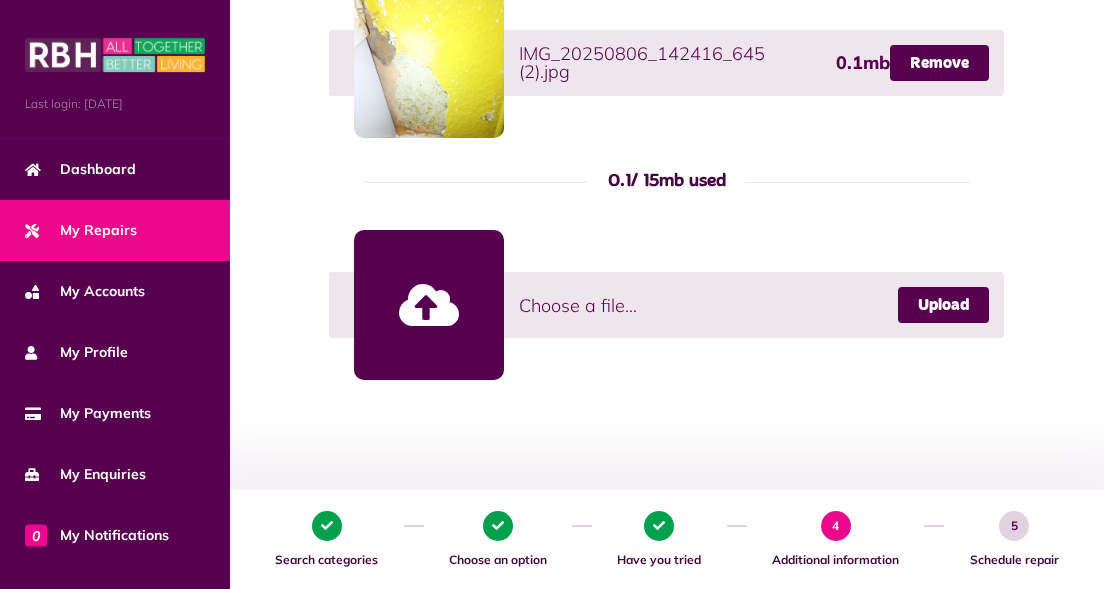 scroll, scrollTop: 760, scrollLeft: 0, axis: vertical 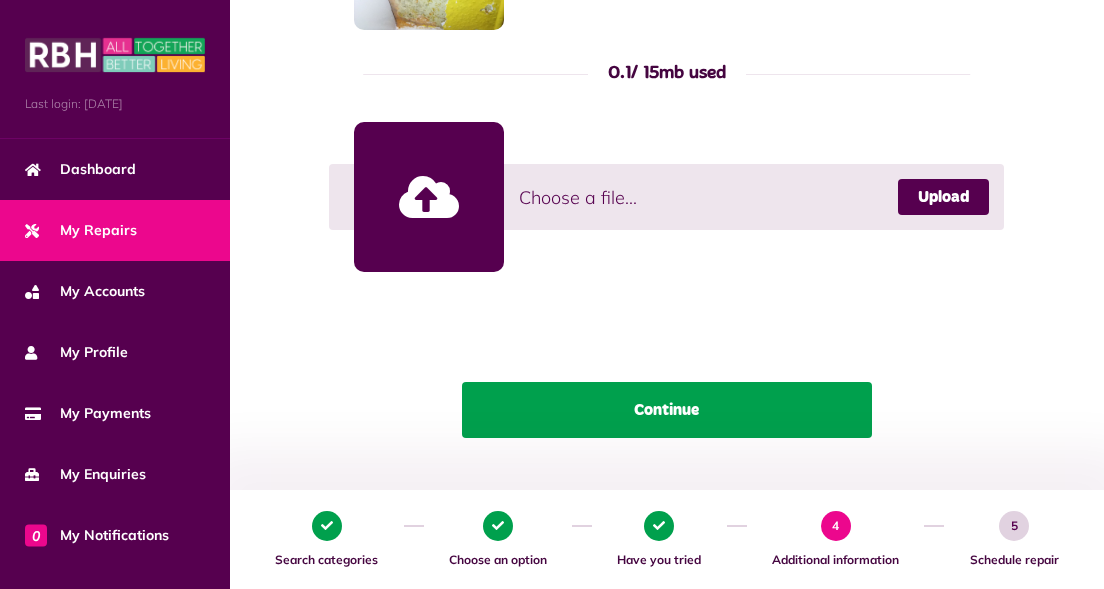 click on "Continue" 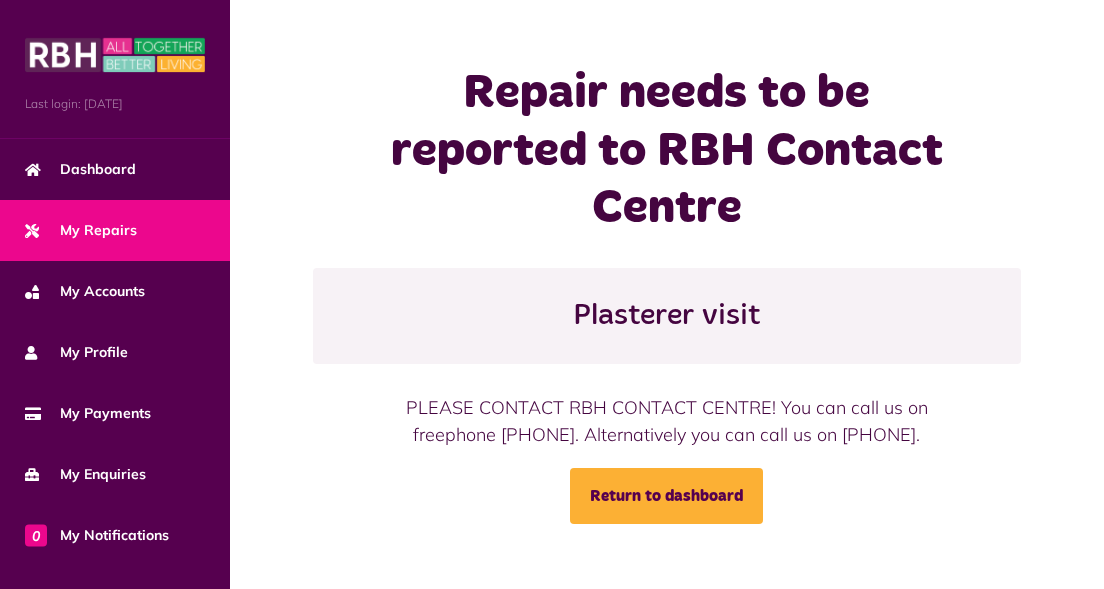 scroll, scrollTop: 0, scrollLeft: 0, axis: both 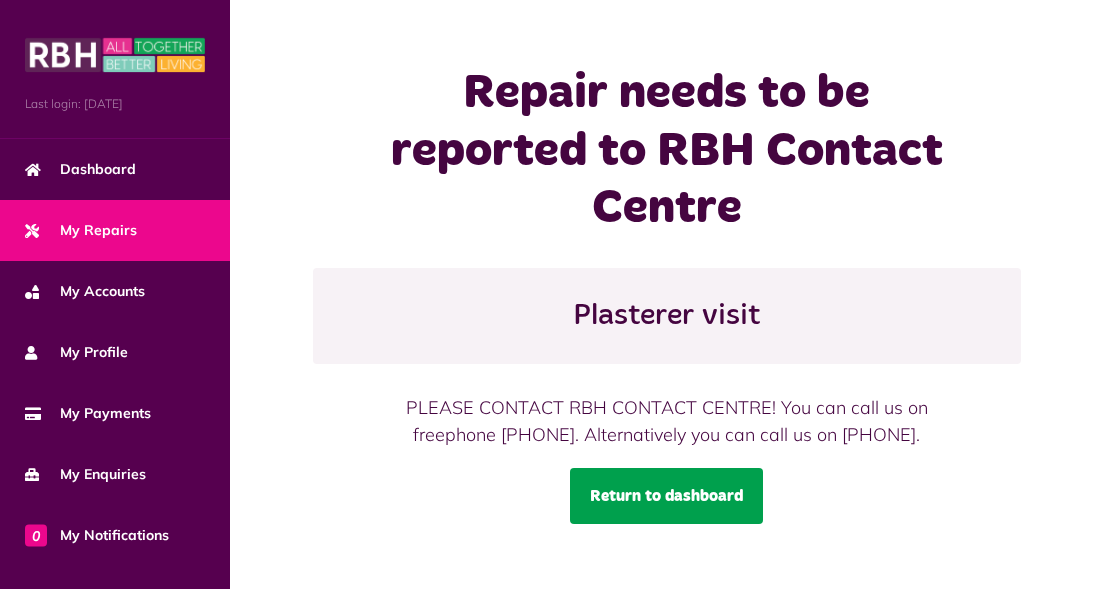 click on "Return to dashboard" at bounding box center [666, 496] 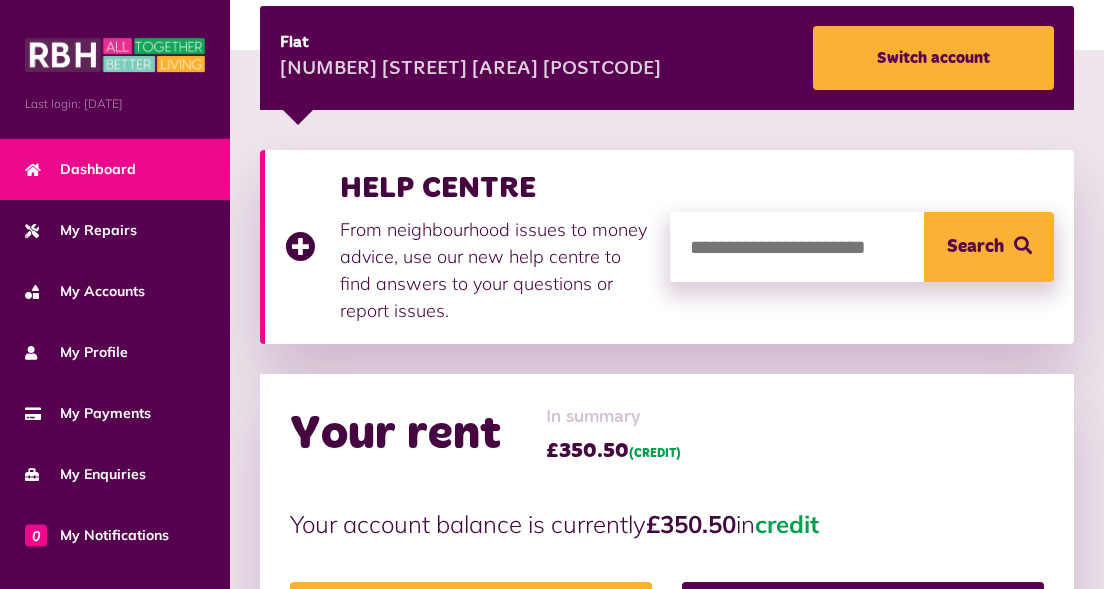 scroll, scrollTop: 320, scrollLeft: 0, axis: vertical 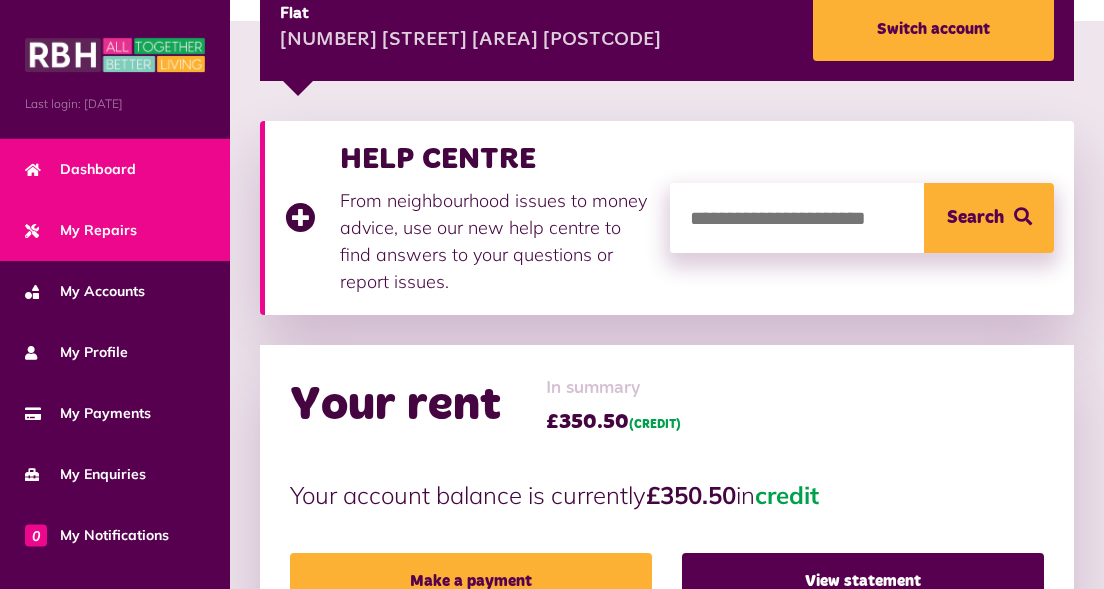 click on "My Repairs" at bounding box center (115, 230) 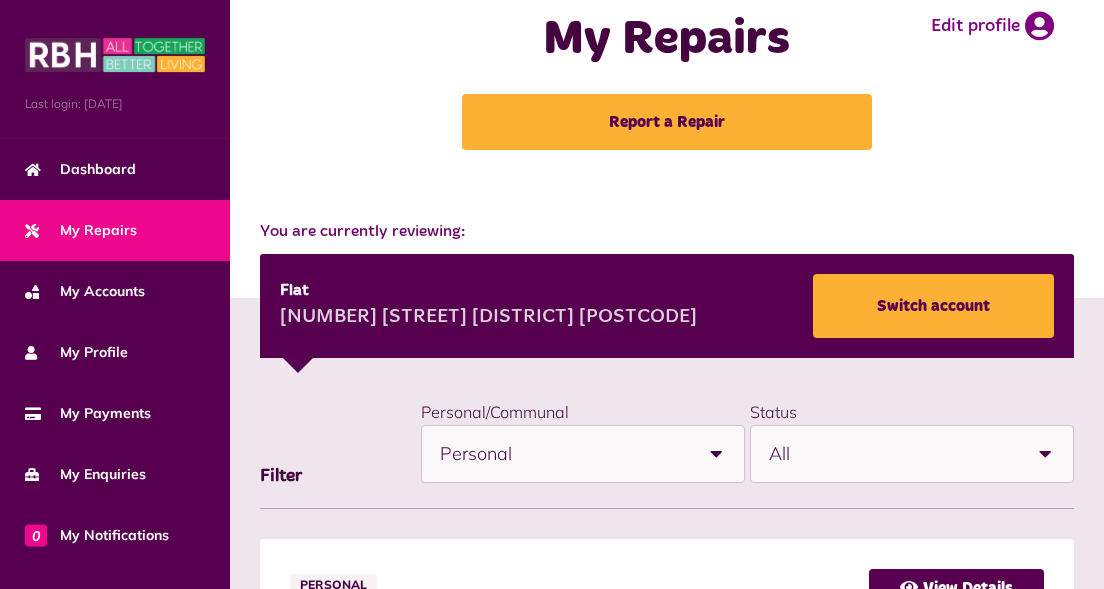 scroll, scrollTop: 0, scrollLeft: 0, axis: both 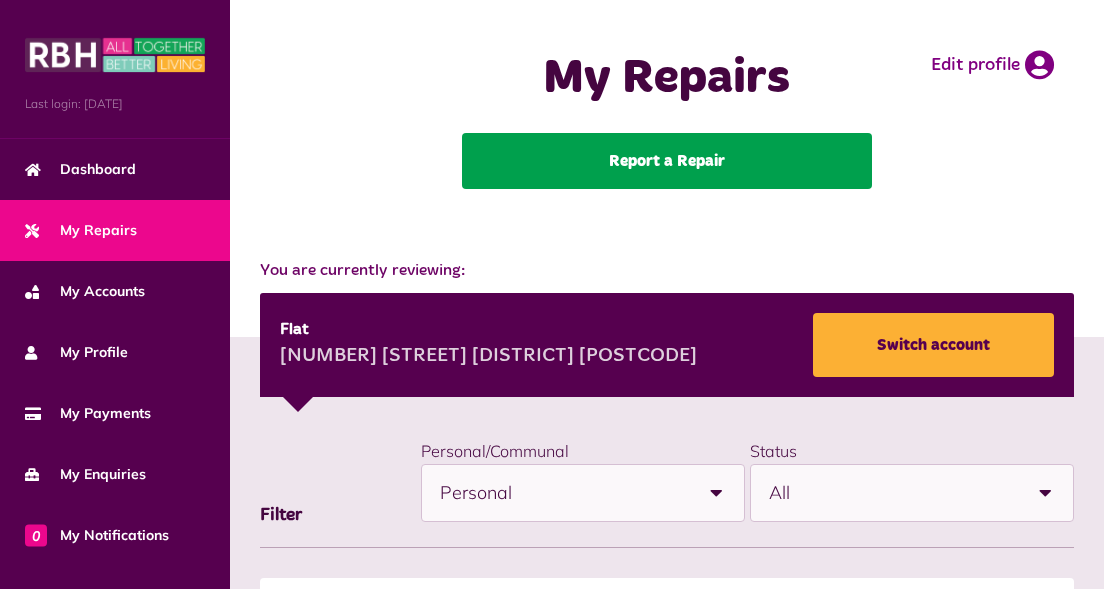 click on "Report a Repair" at bounding box center (667, 161) 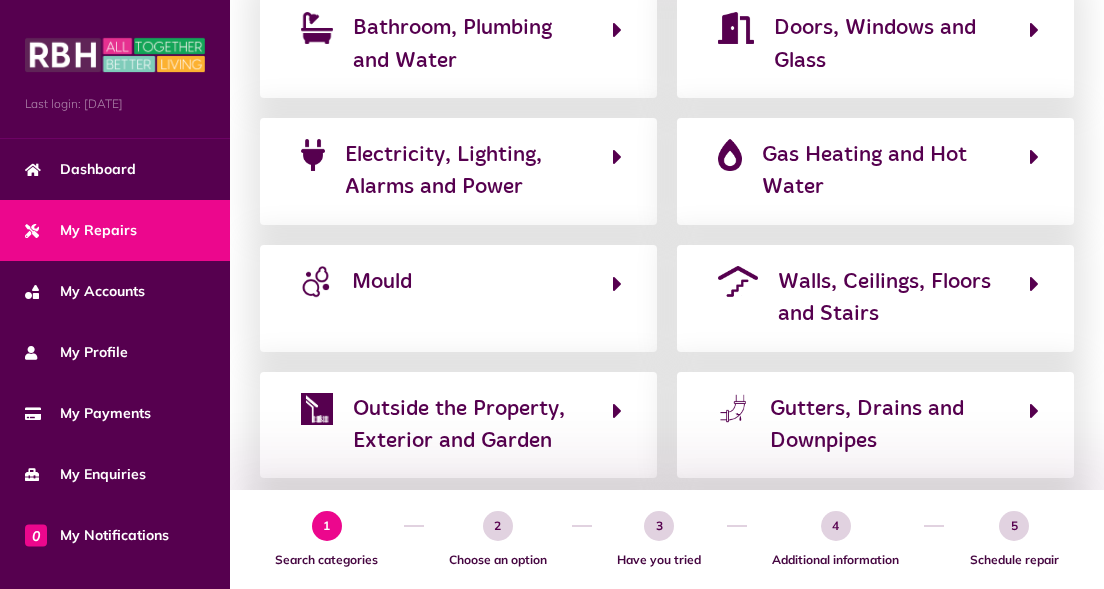 scroll, scrollTop: 440, scrollLeft: 0, axis: vertical 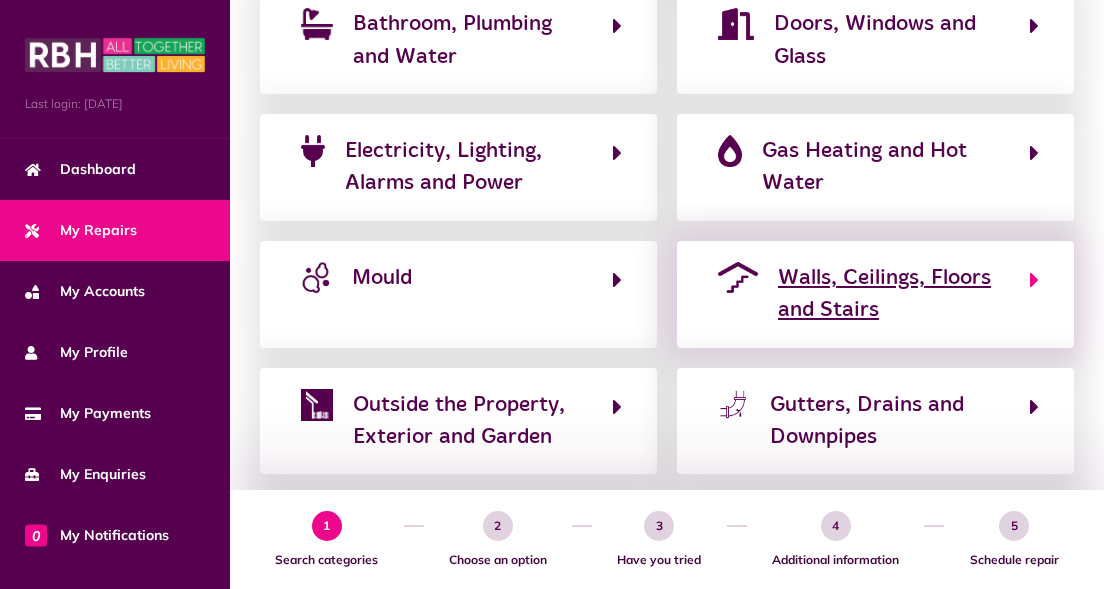 click on "Walls, Ceilings, Floors and Stairs" 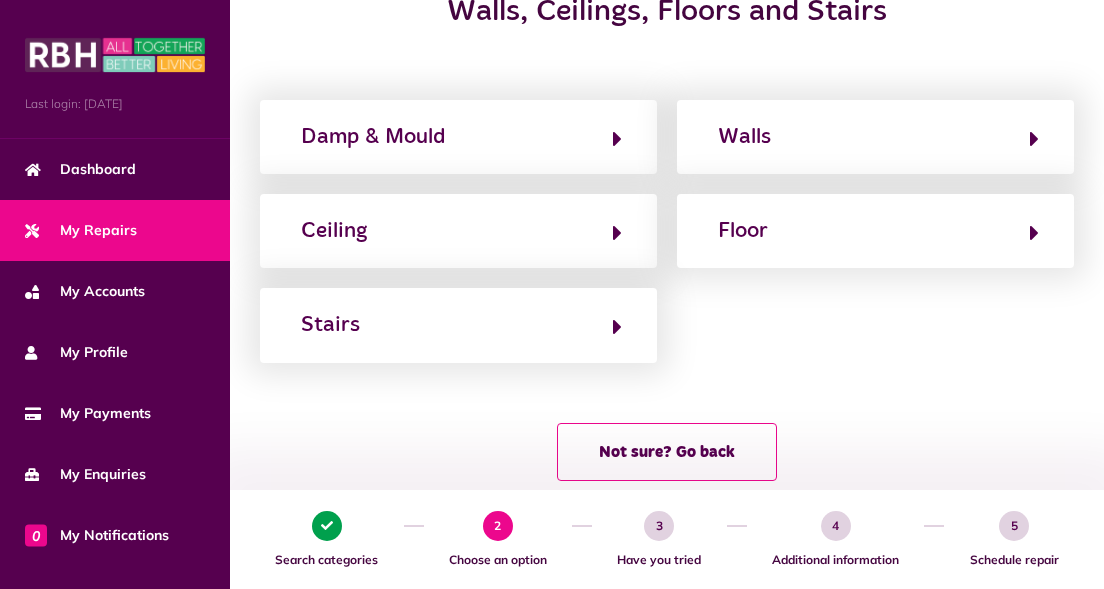 scroll, scrollTop: 318, scrollLeft: 0, axis: vertical 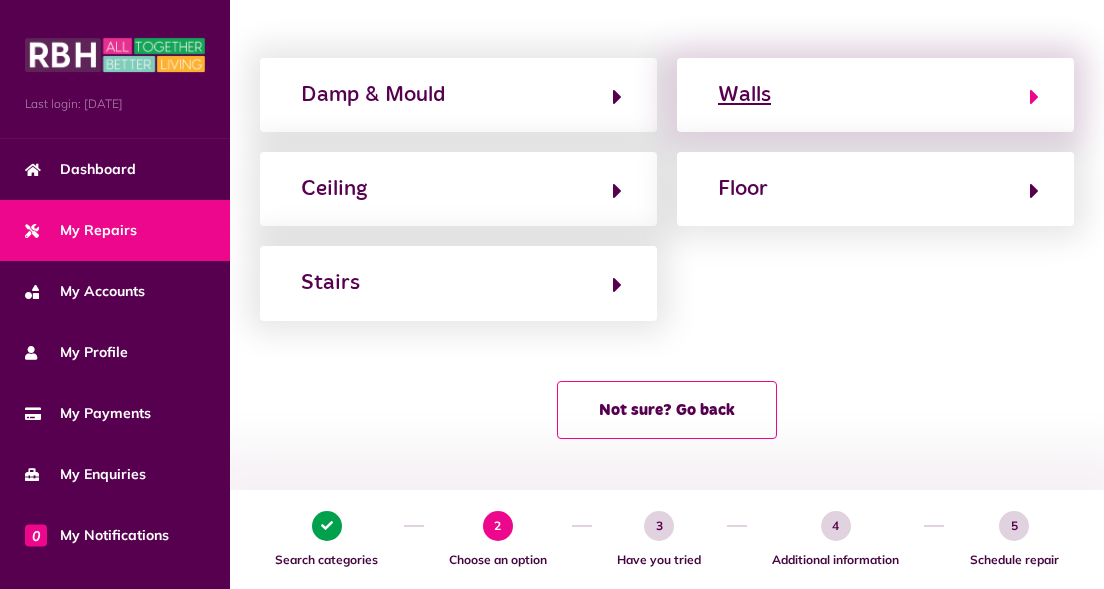 click on "Walls" 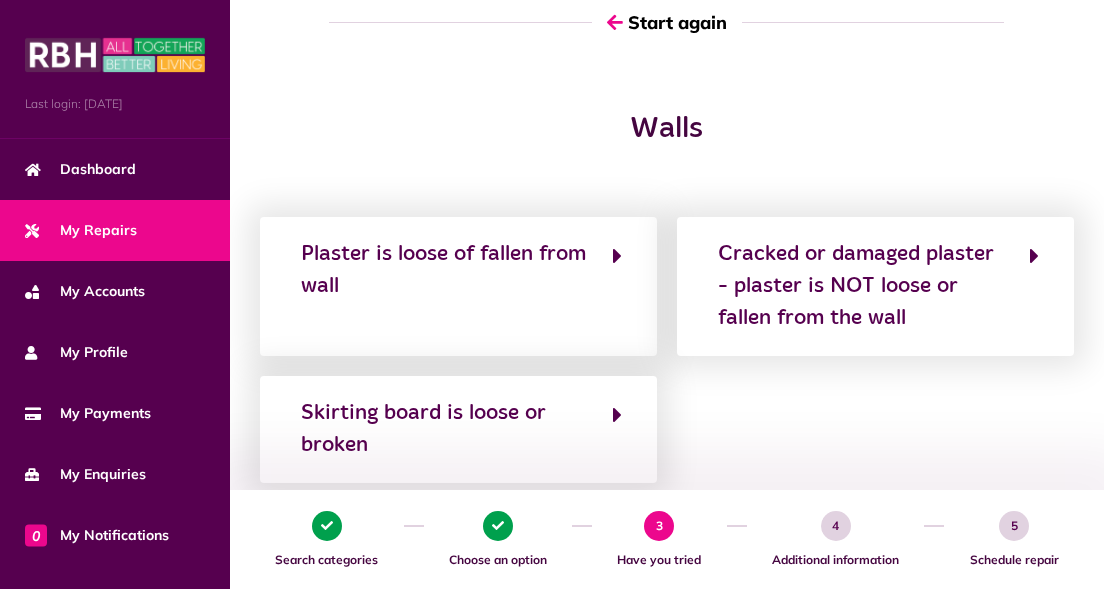 scroll, scrollTop: 160, scrollLeft: 0, axis: vertical 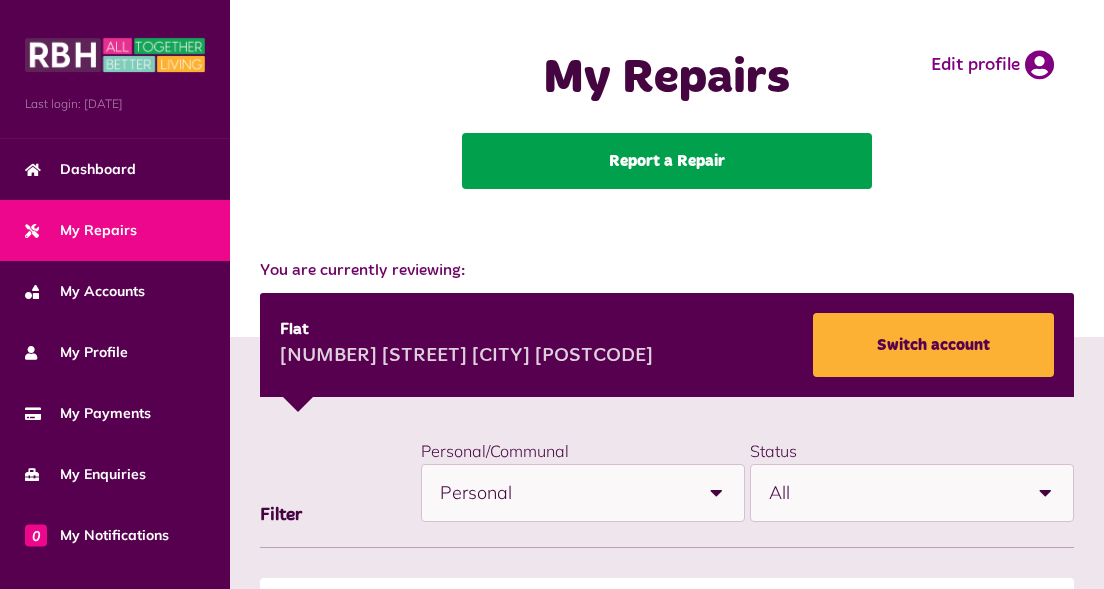 click on "Report a Repair" at bounding box center (667, 161) 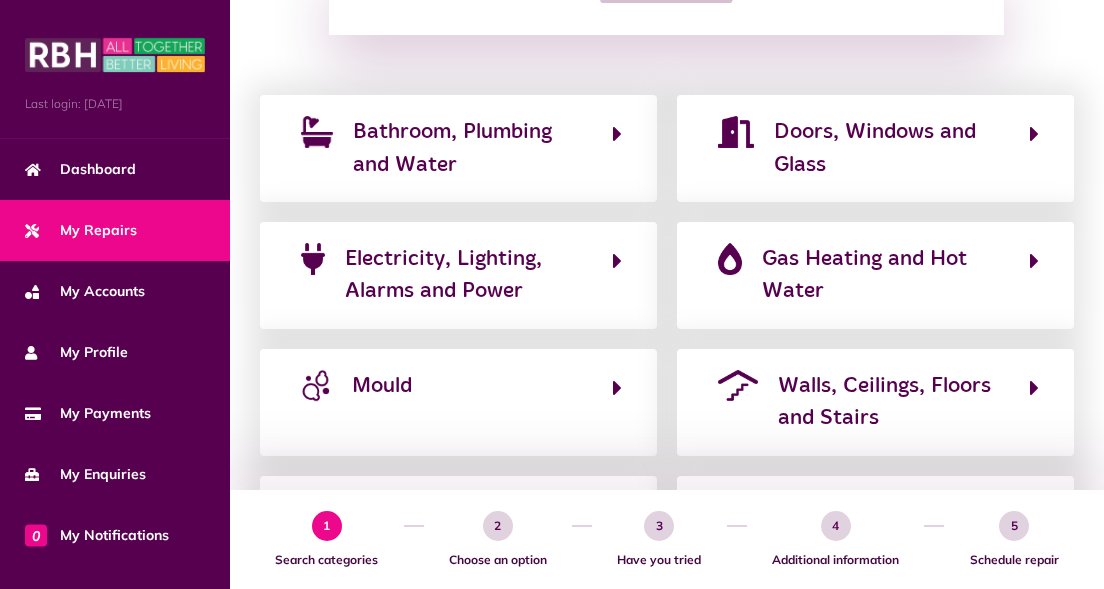 scroll, scrollTop: 360, scrollLeft: 0, axis: vertical 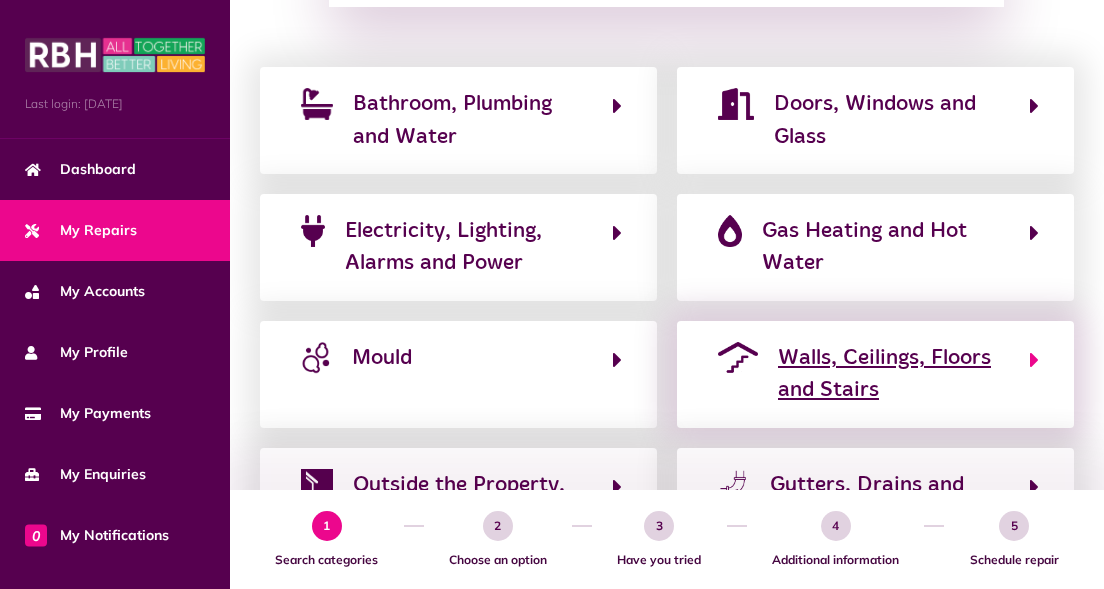 click on "Walls, Ceilings, Floors and Stairs" 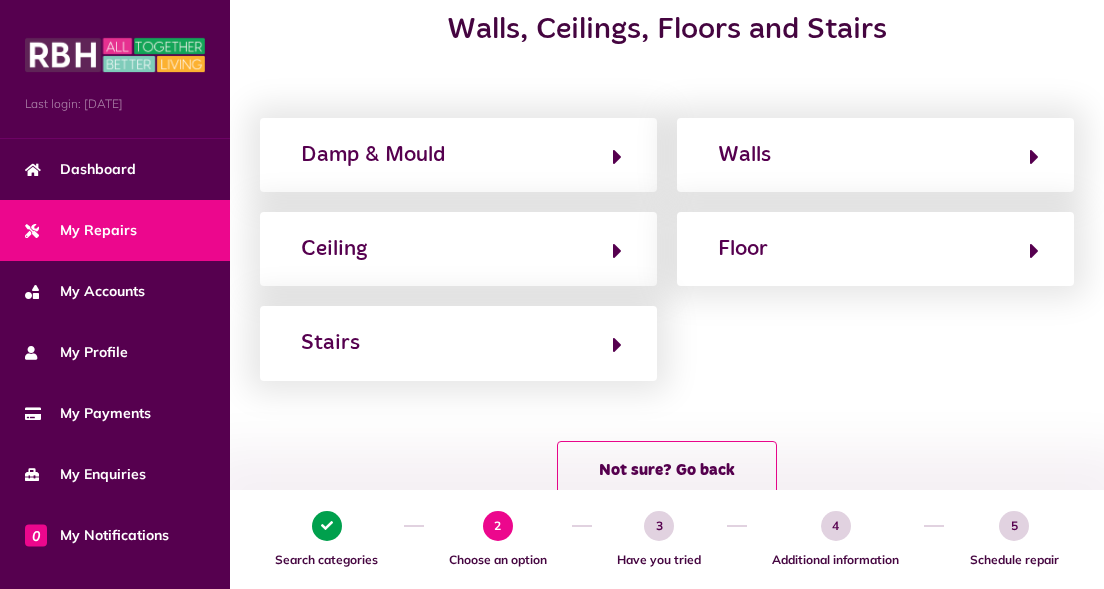 scroll, scrollTop: 0, scrollLeft: 0, axis: both 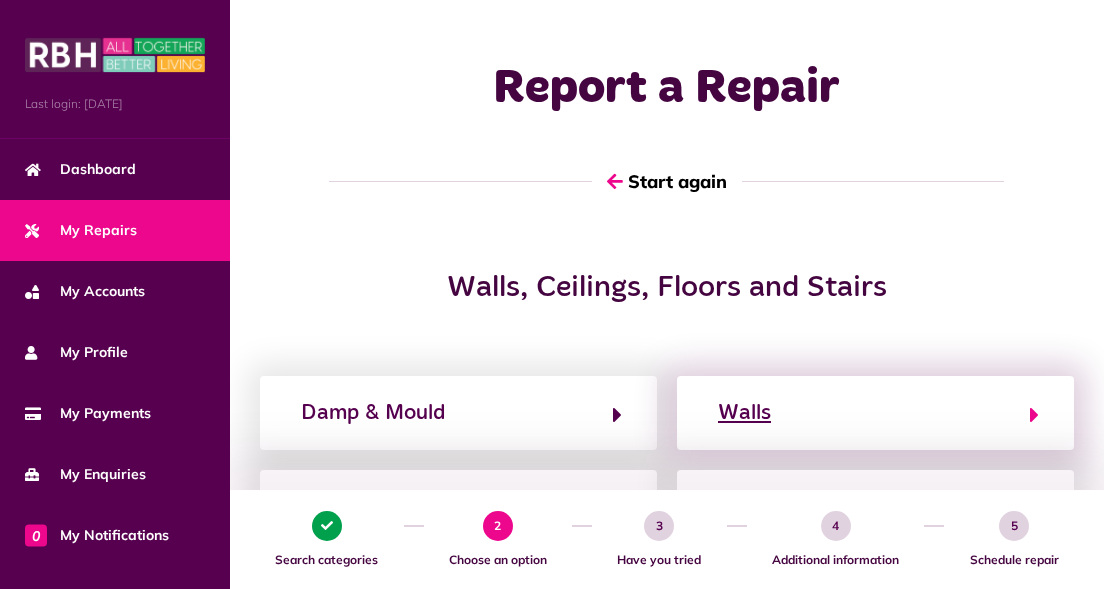 click on "Walls" 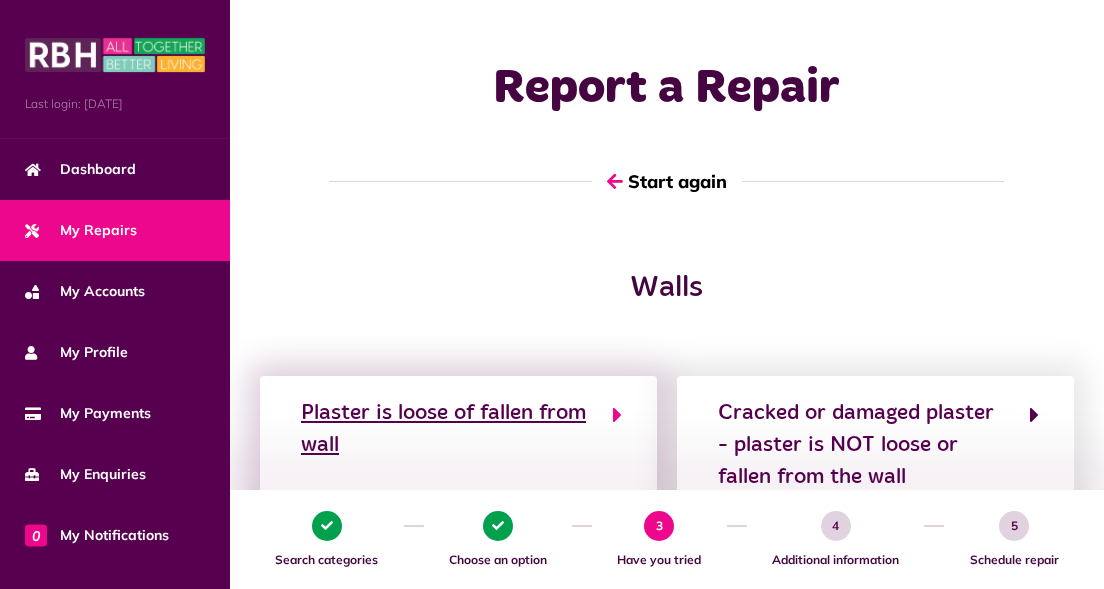 click on "Plaster is loose of fallen from wall" 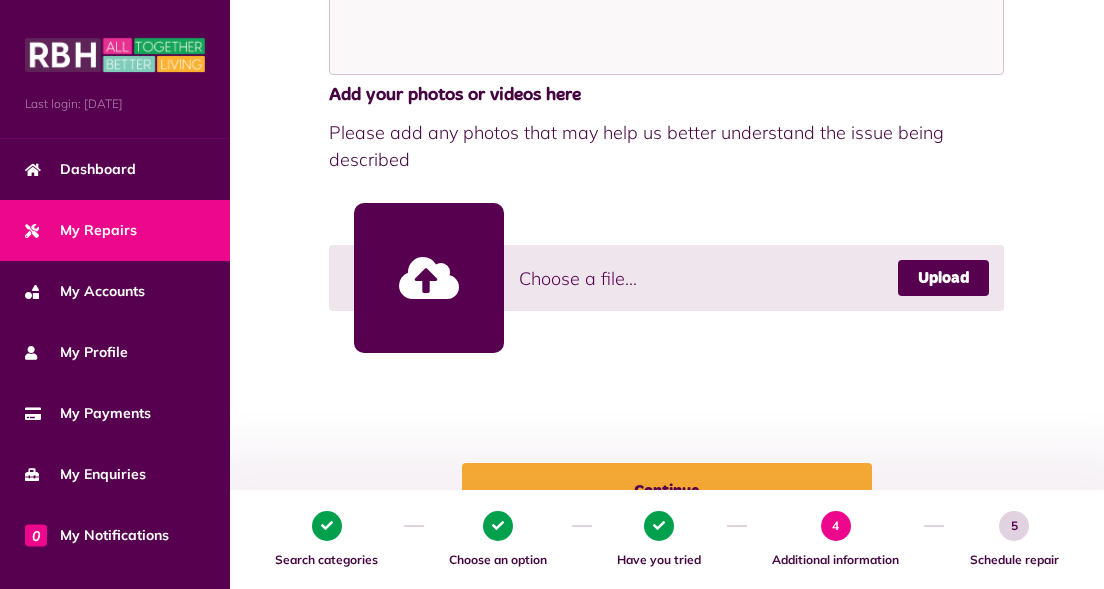 scroll, scrollTop: 440, scrollLeft: 0, axis: vertical 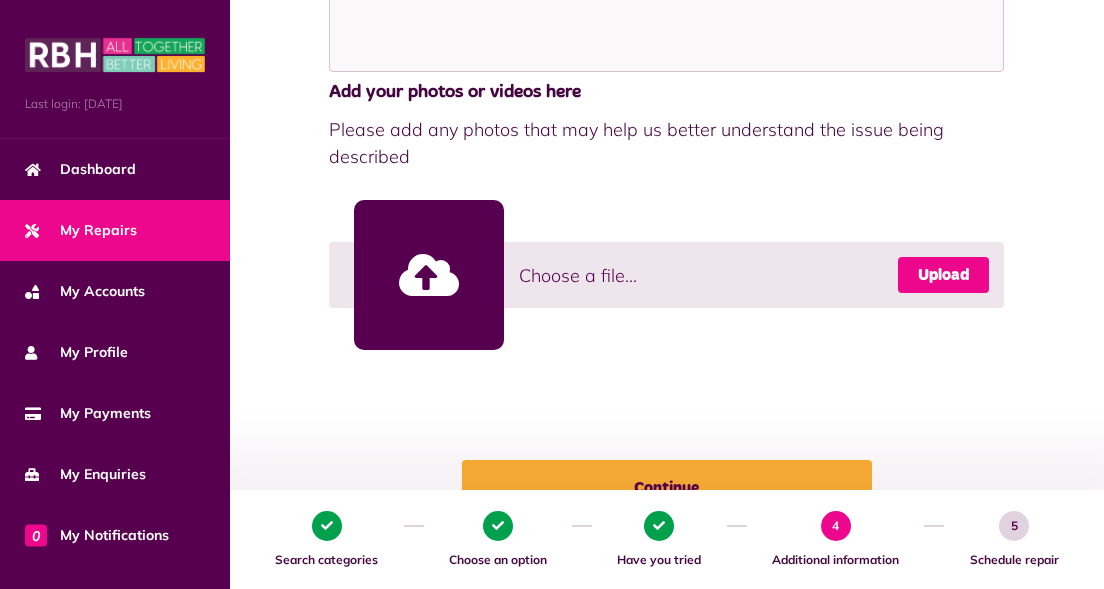click on "Upload" 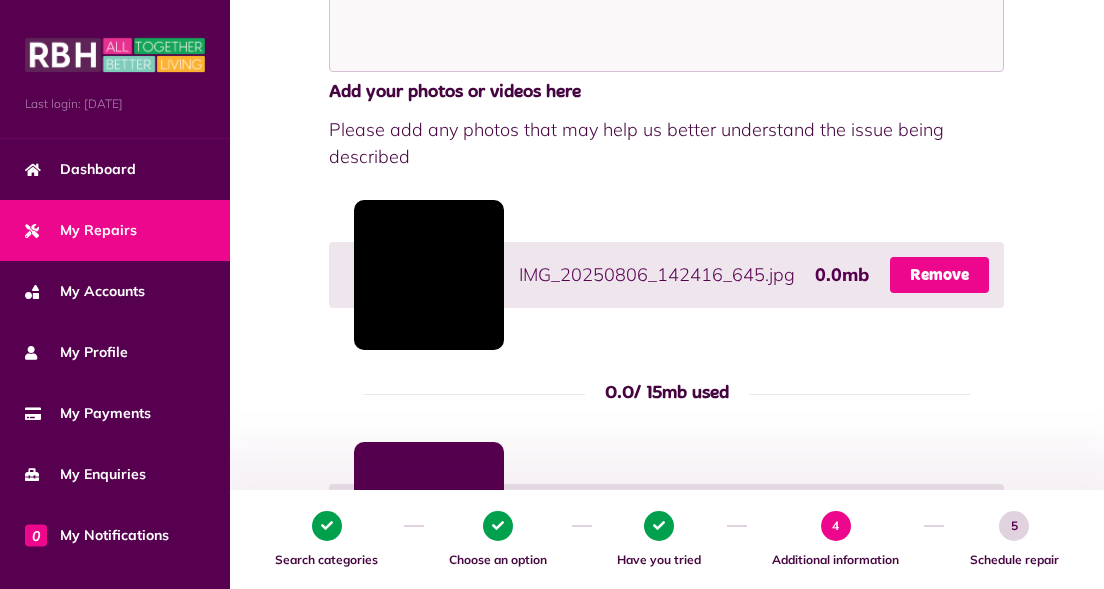 click on "Remove" 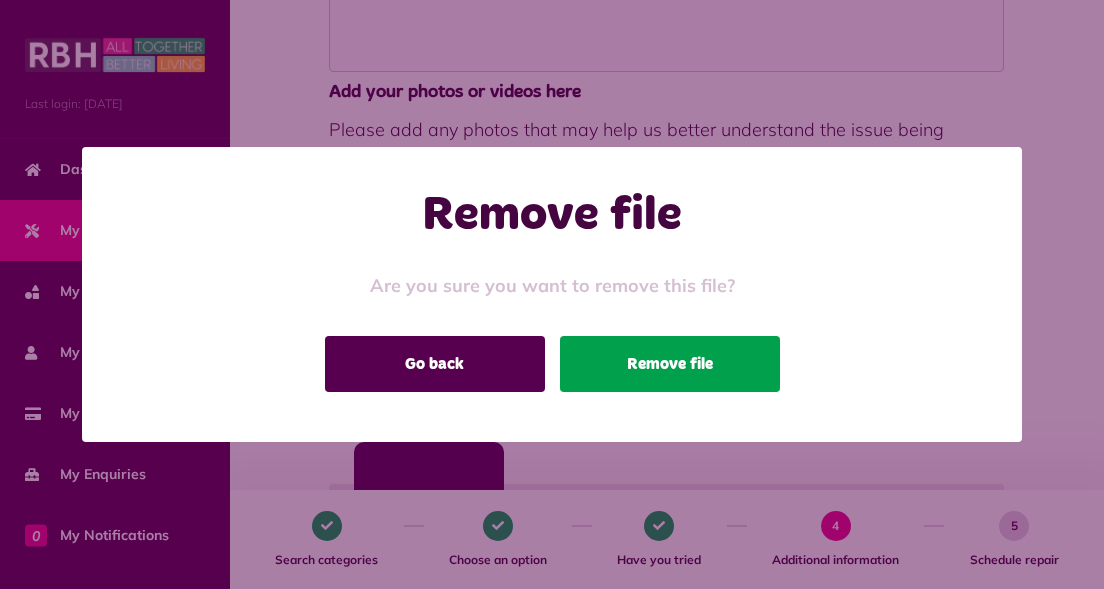 click on "Remove file" at bounding box center (670, 364) 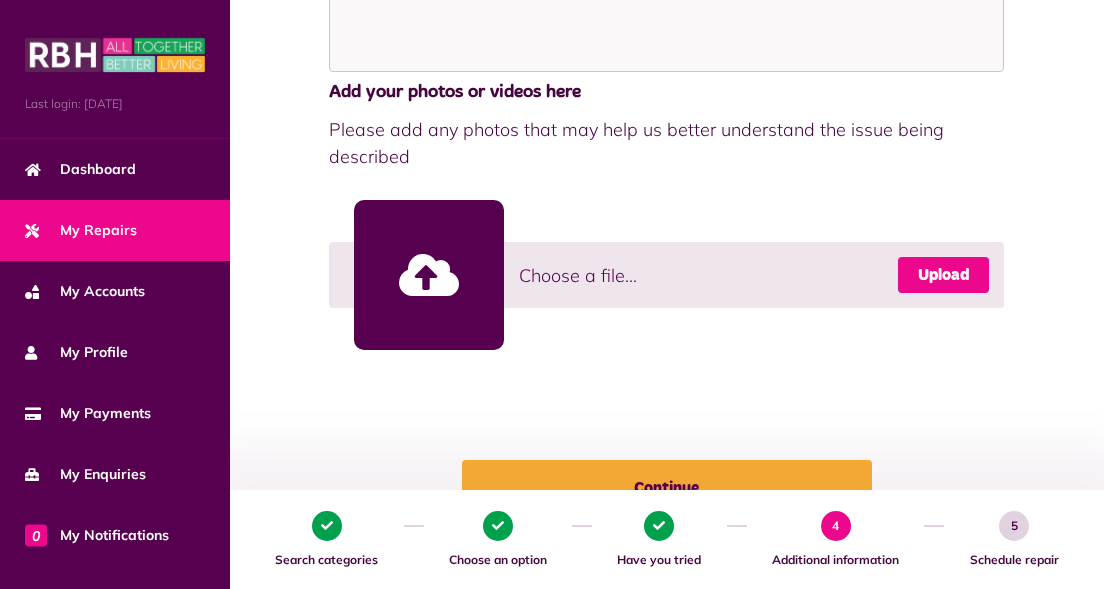 click on "Upload" 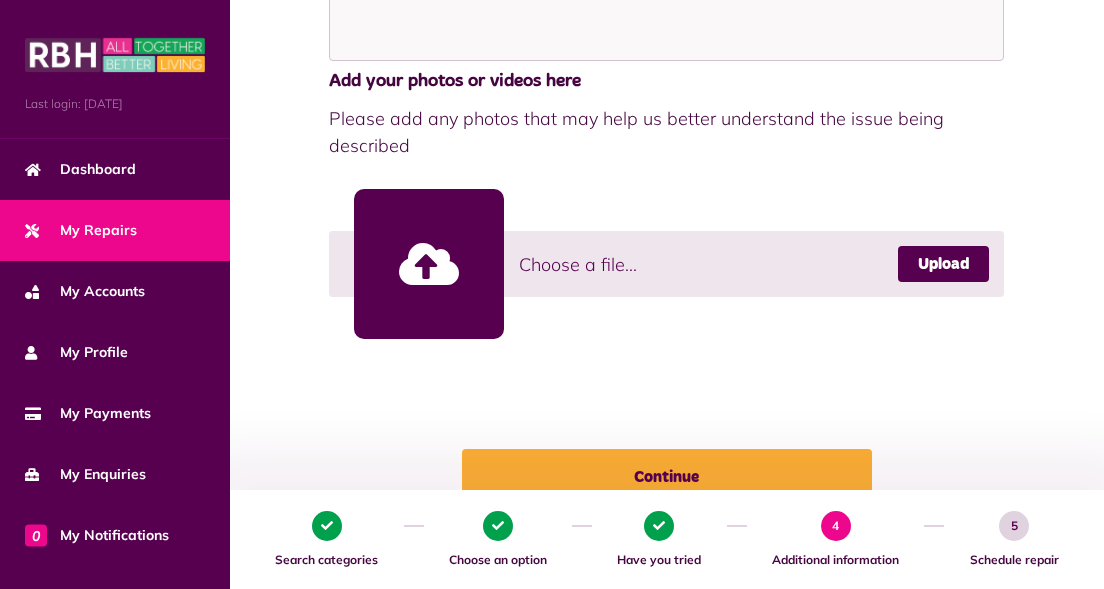 scroll, scrollTop: 355, scrollLeft: 0, axis: vertical 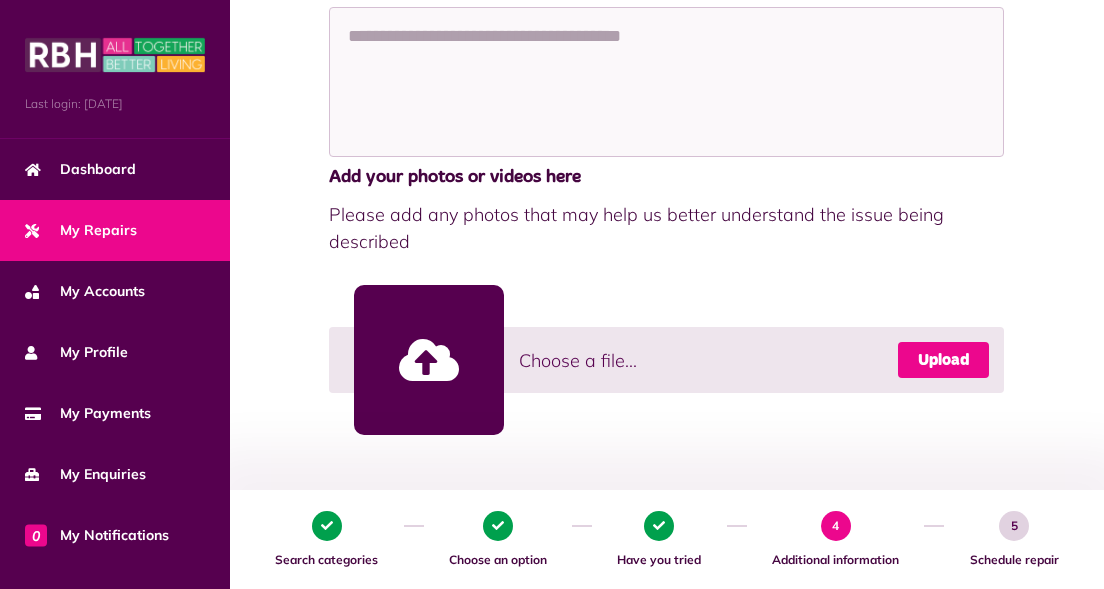 click on "Upload" 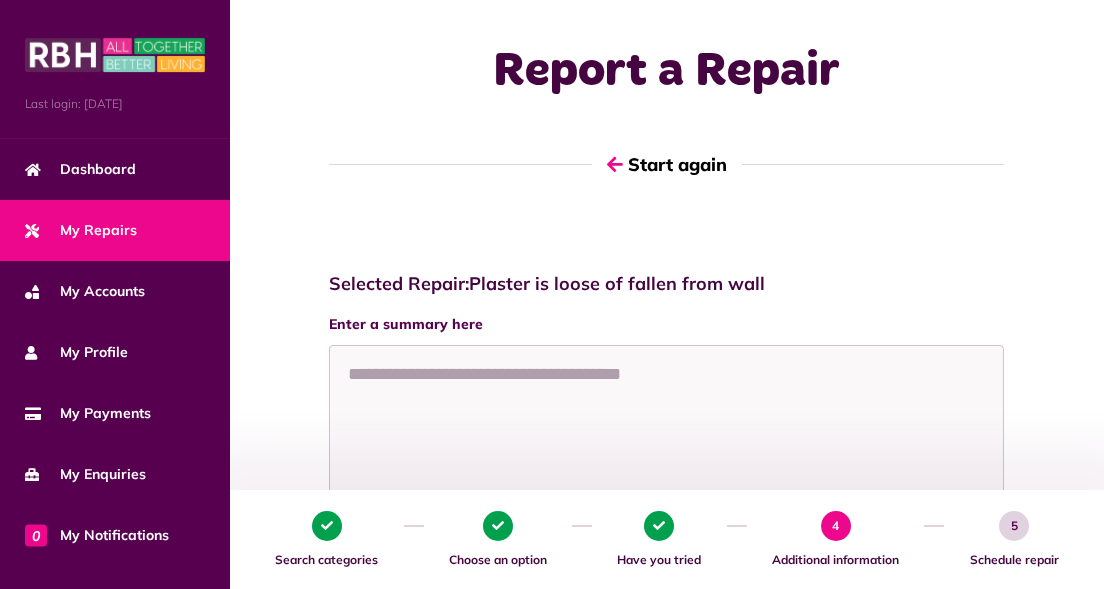 scroll, scrollTop: 0, scrollLeft: 0, axis: both 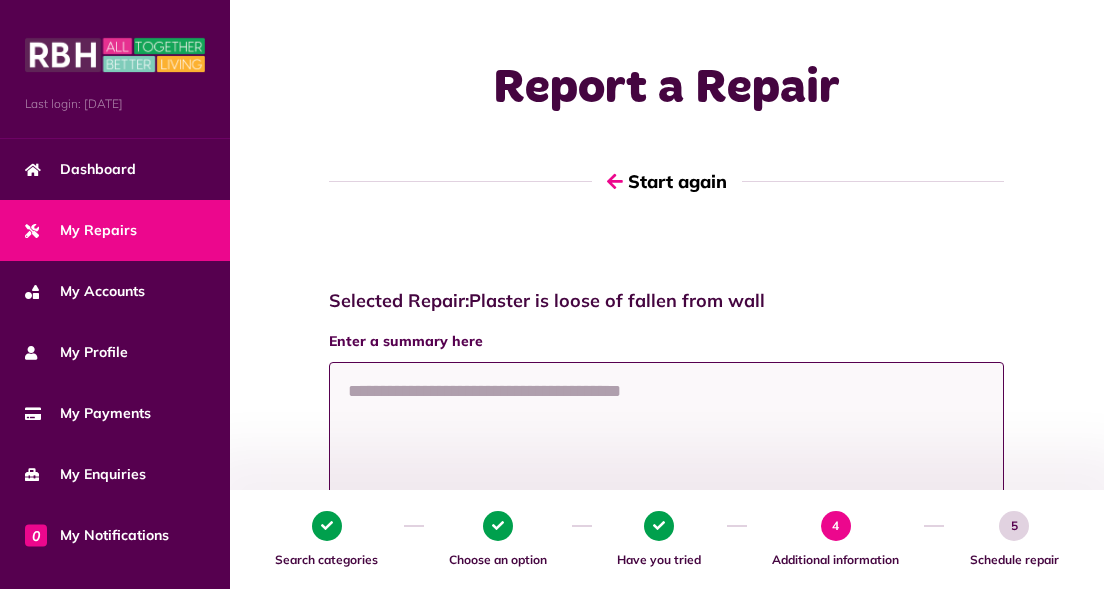 click 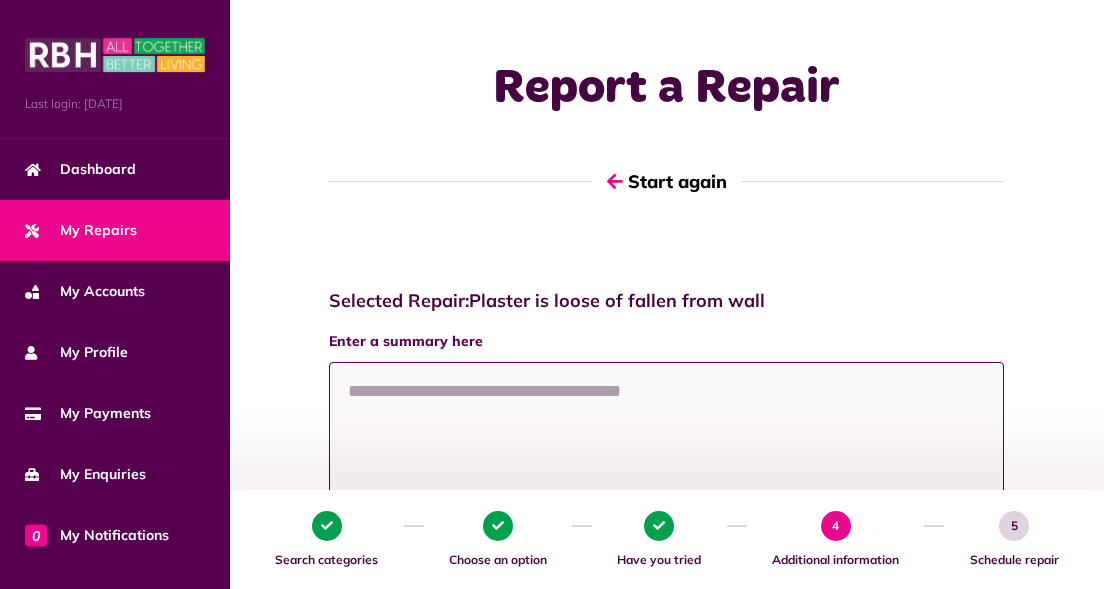type on "*" 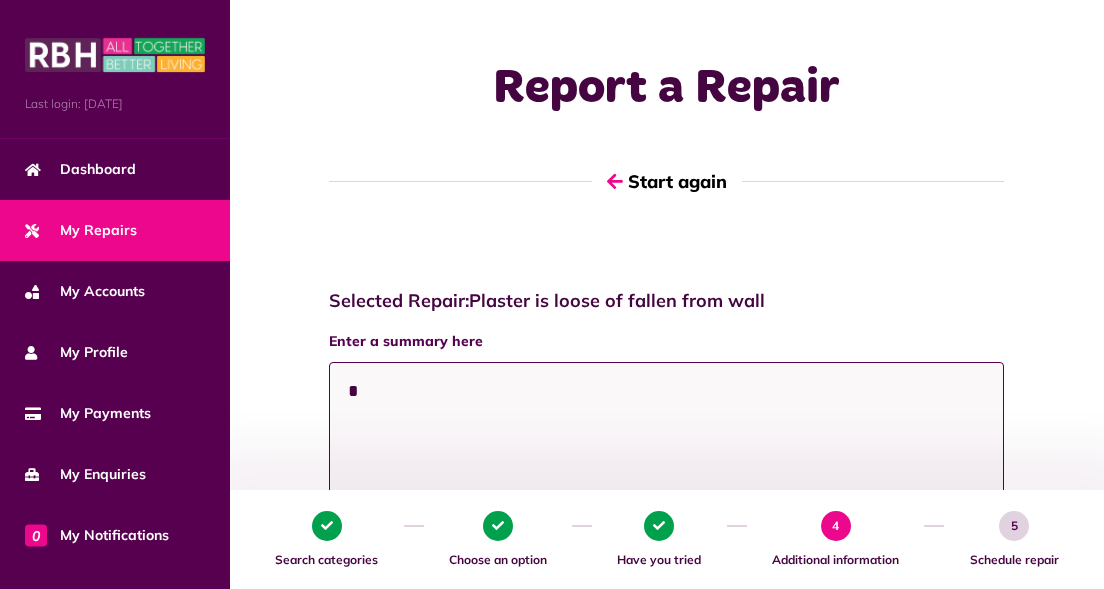 type 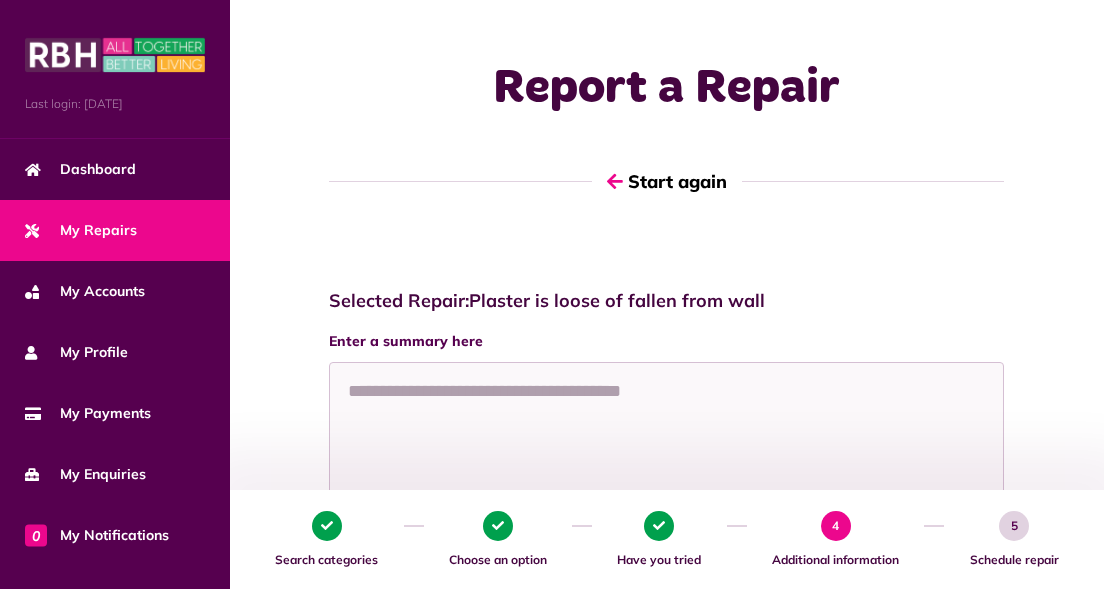 click on "Selected Repair:  Plaster is loose of fallen from wall" 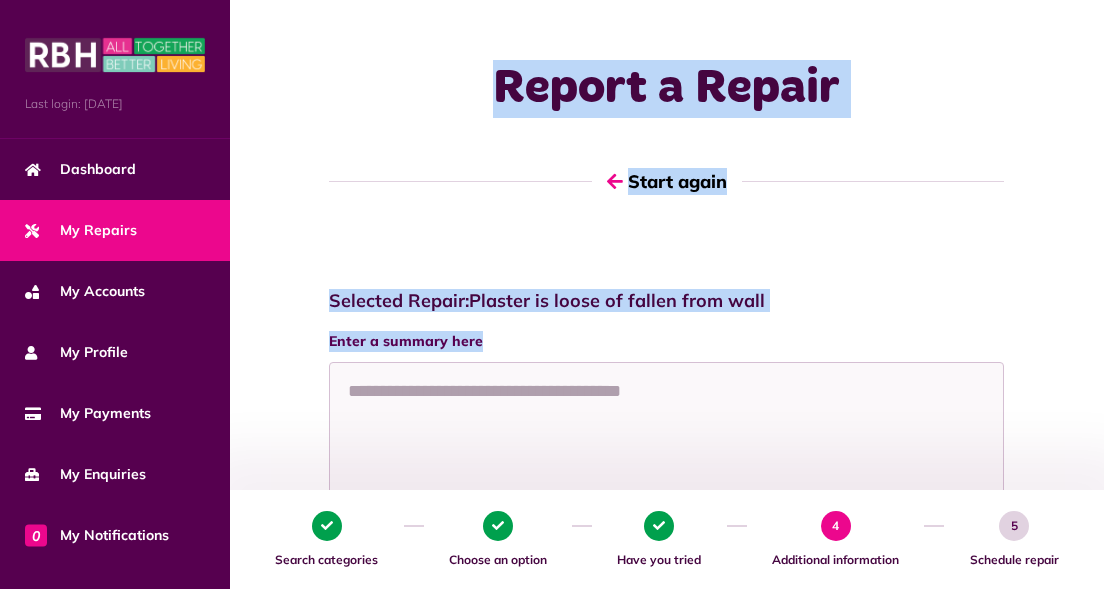 drag, startPoint x: 983, startPoint y: 312, endPoint x: 1003, endPoint y: 238, distance: 76.655075 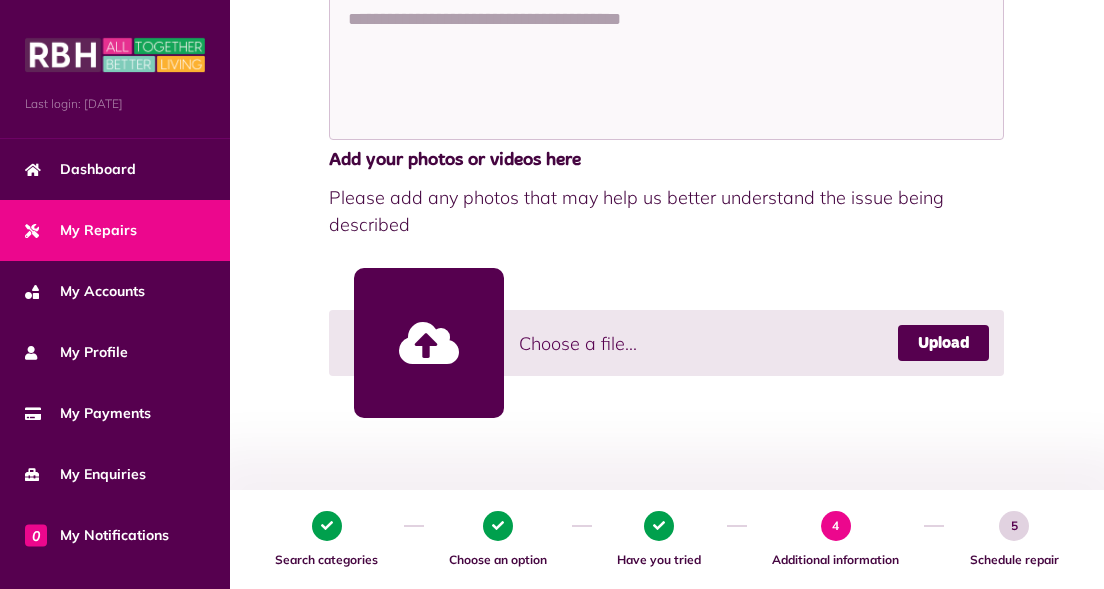 scroll, scrollTop: 400, scrollLeft: 0, axis: vertical 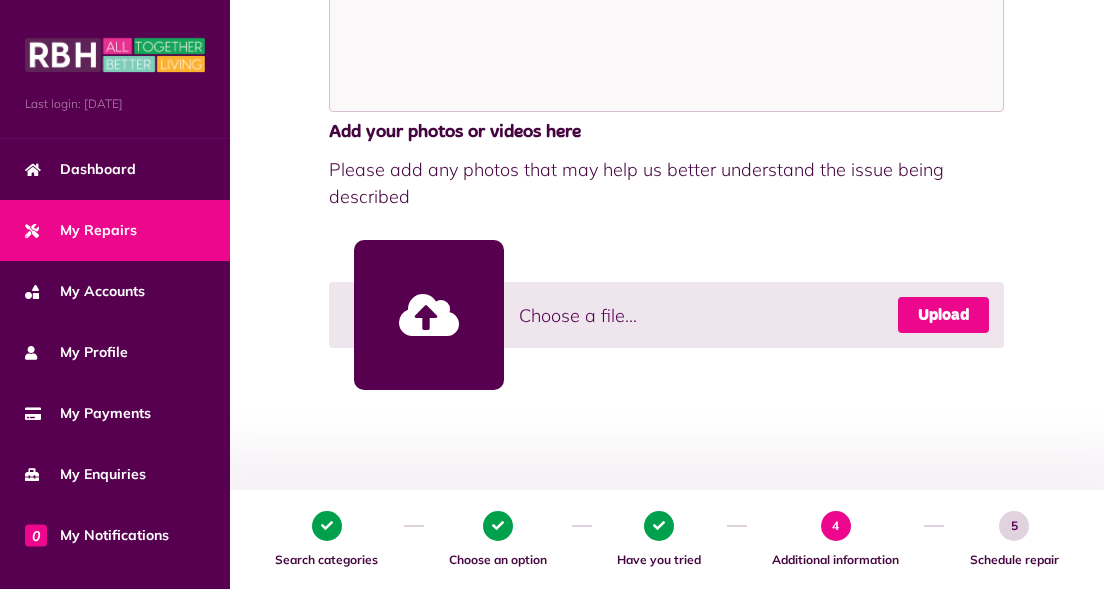 click on "Upload" 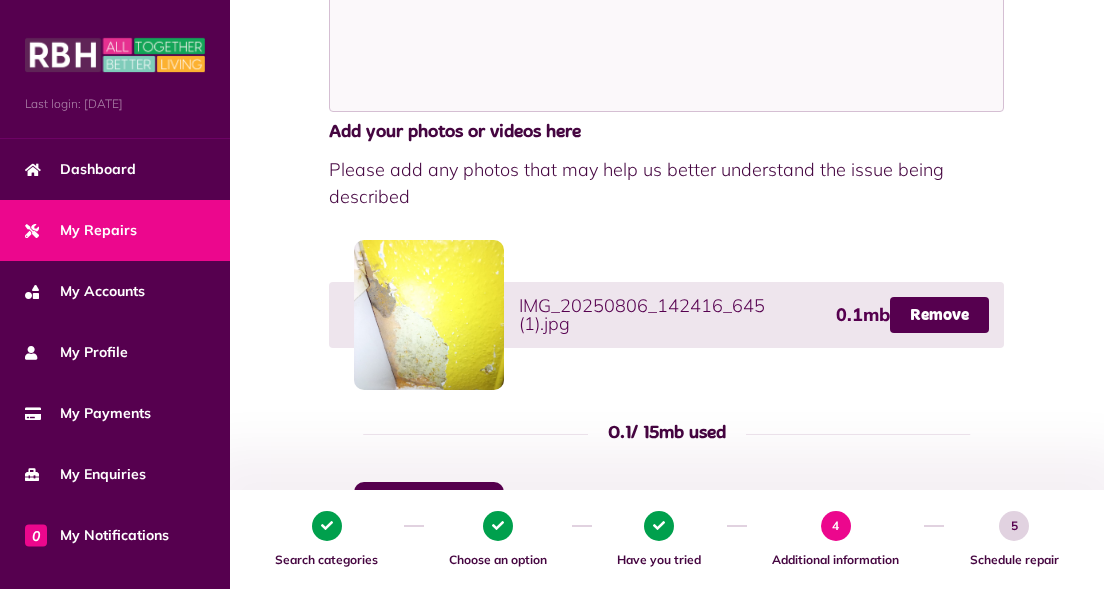 click on "0.1  / 15mb used
Choose a file...
Upload" 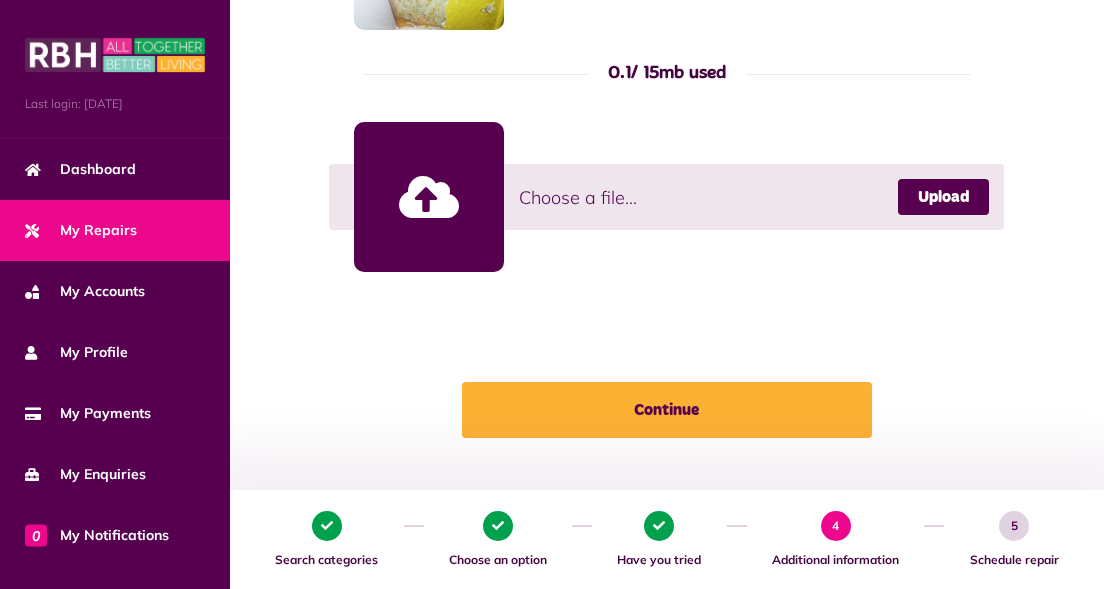 scroll, scrollTop: 800, scrollLeft: 0, axis: vertical 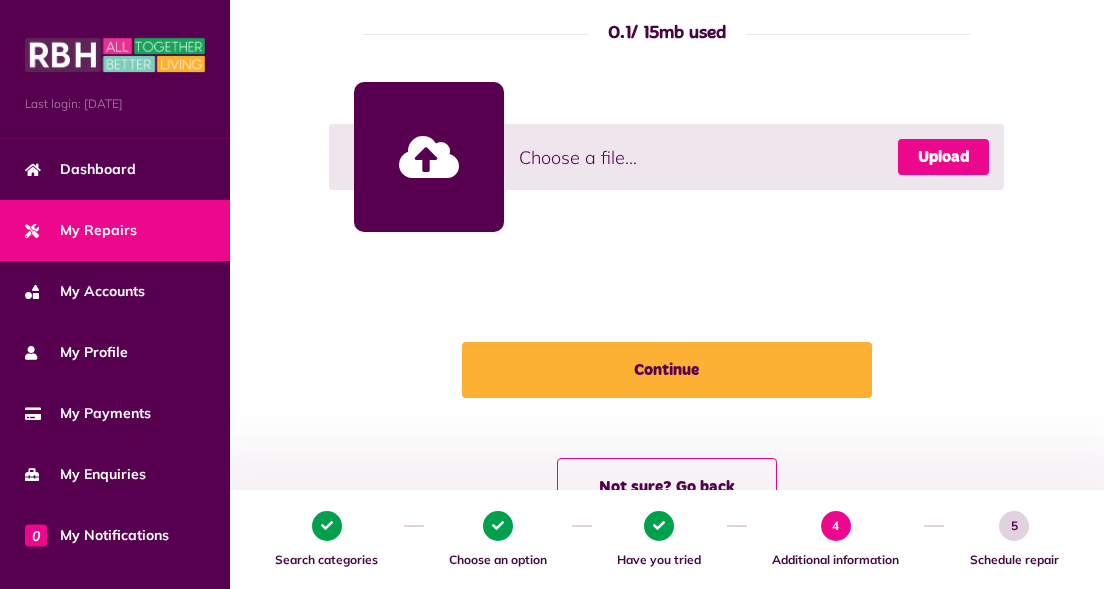 click on "Upload" 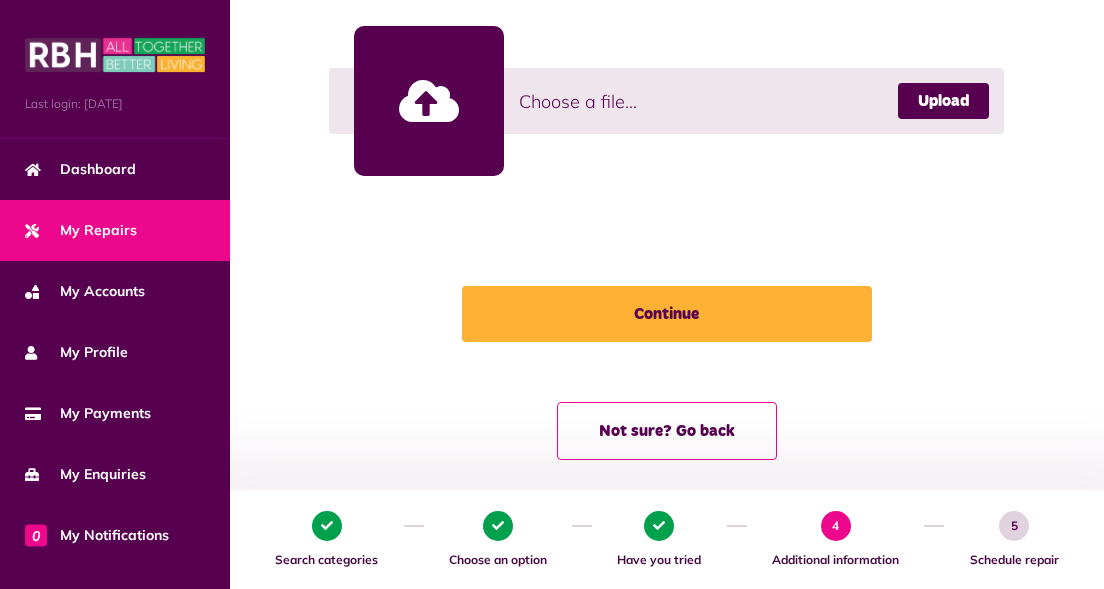 scroll, scrollTop: 1067, scrollLeft: 0, axis: vertical 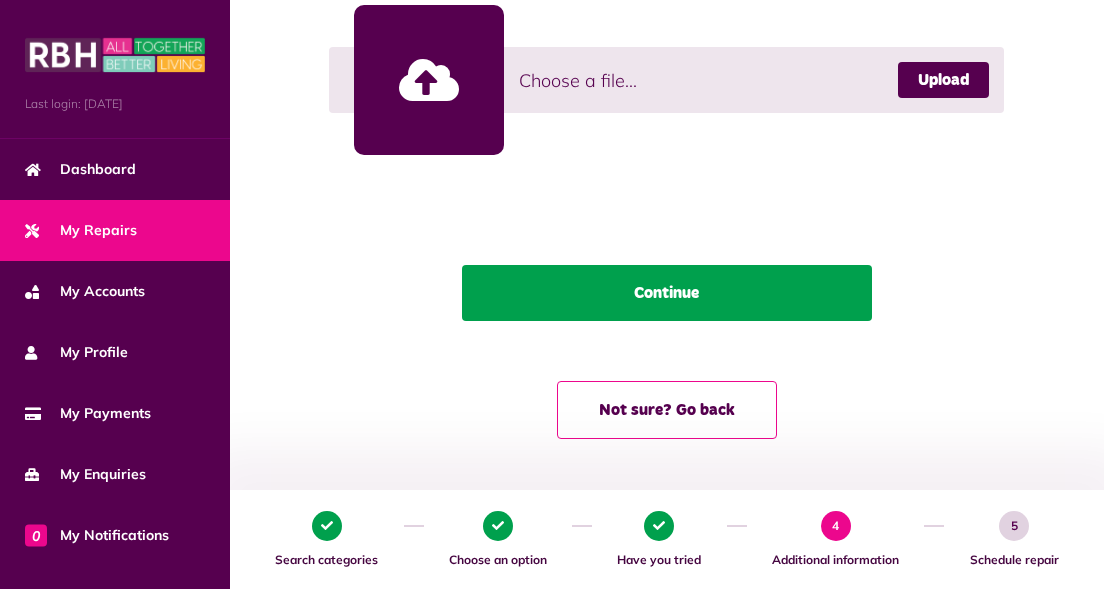 click on "Continue" 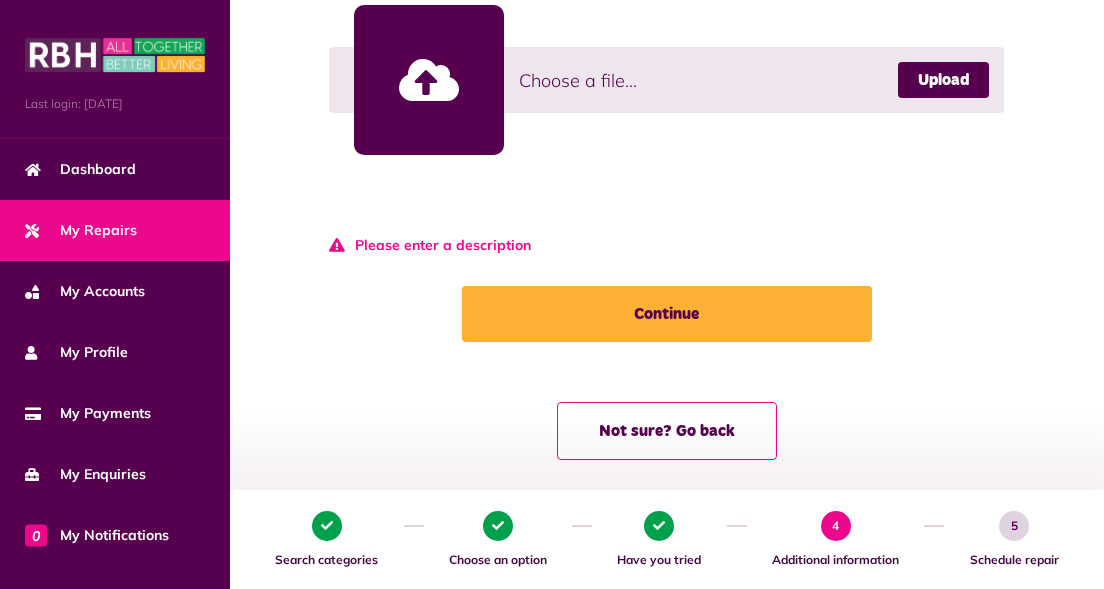 type 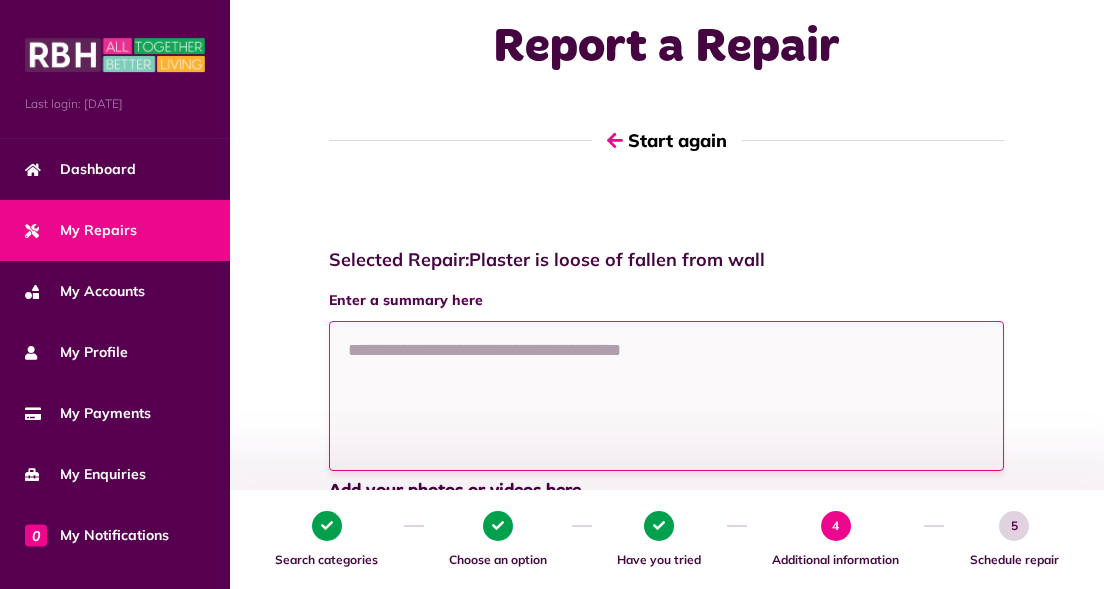 scroll, scrollTop: 0, scrollLeft: 0, axis: both 